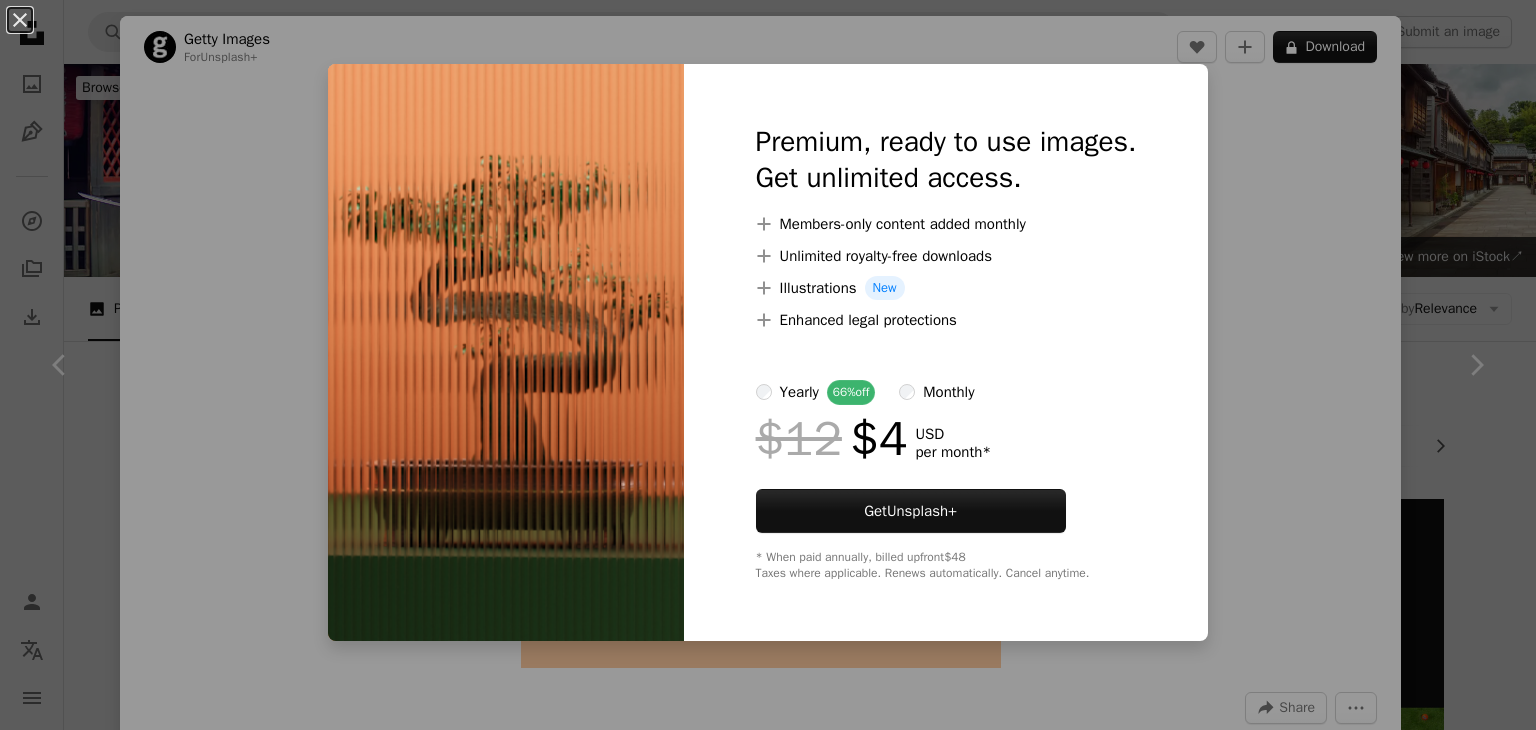 scroll, scrollTop: 1555, scrollLeft: 0, axis: vertical 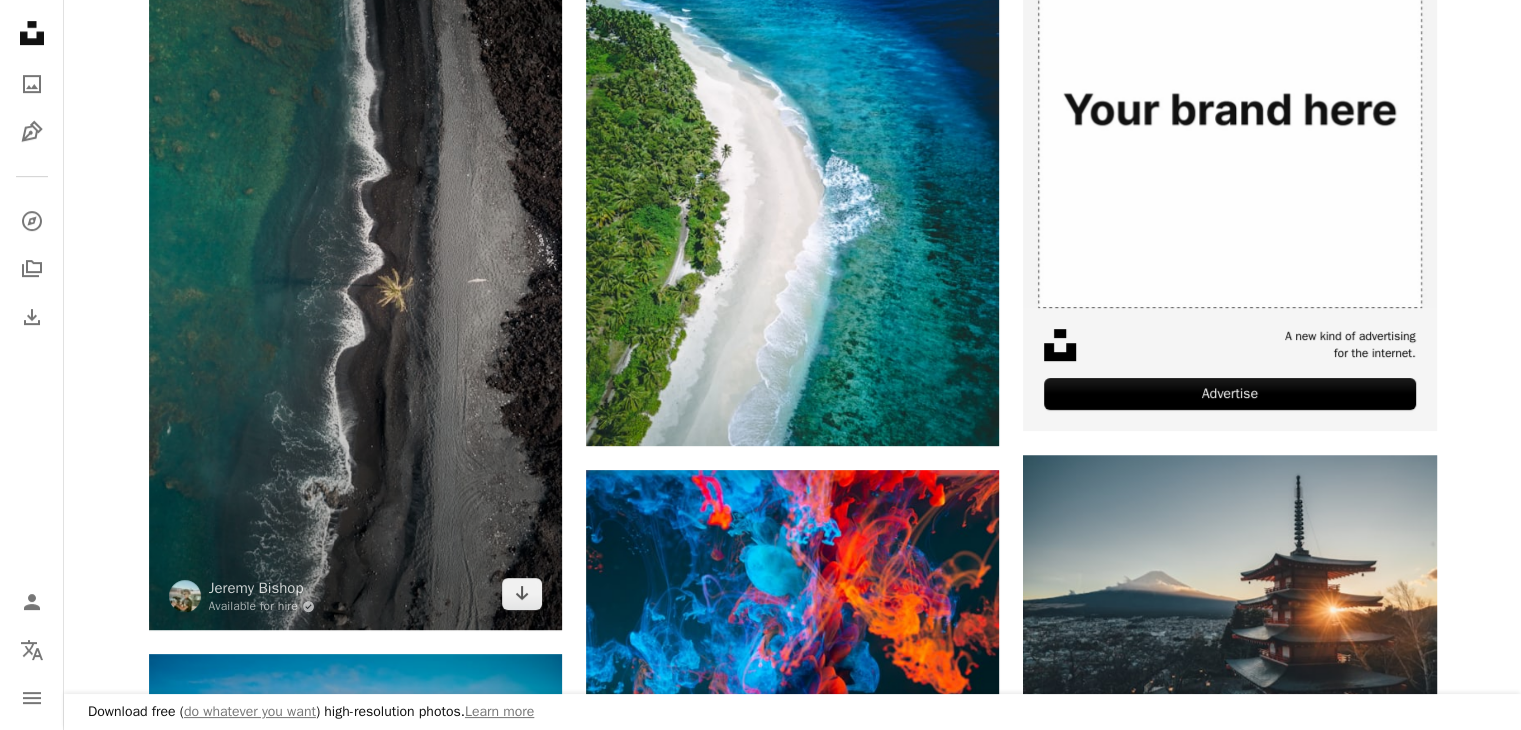 click at bounding box center (355, 263) 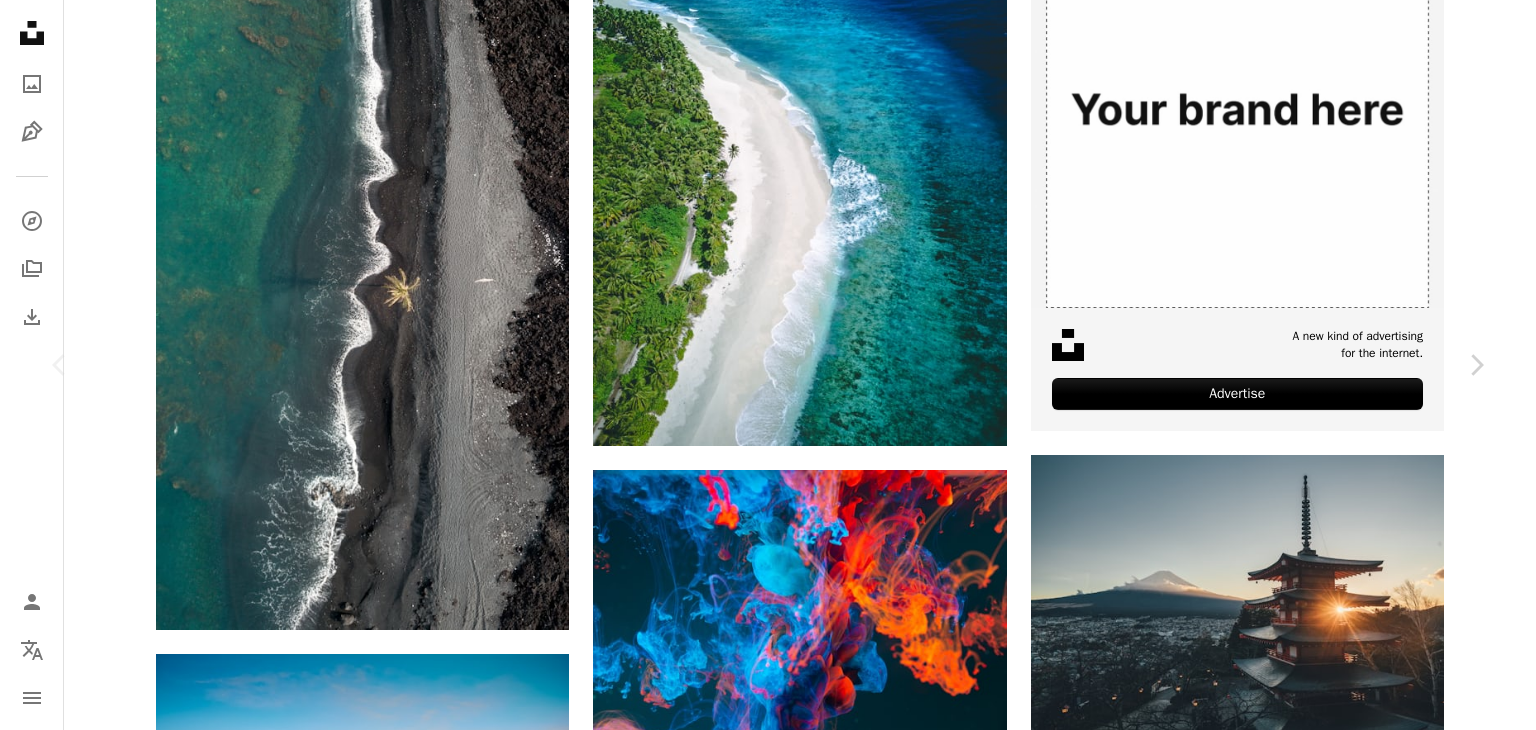 scroll, scrollTop: 320, scrollLeft: 0, axis: vertical 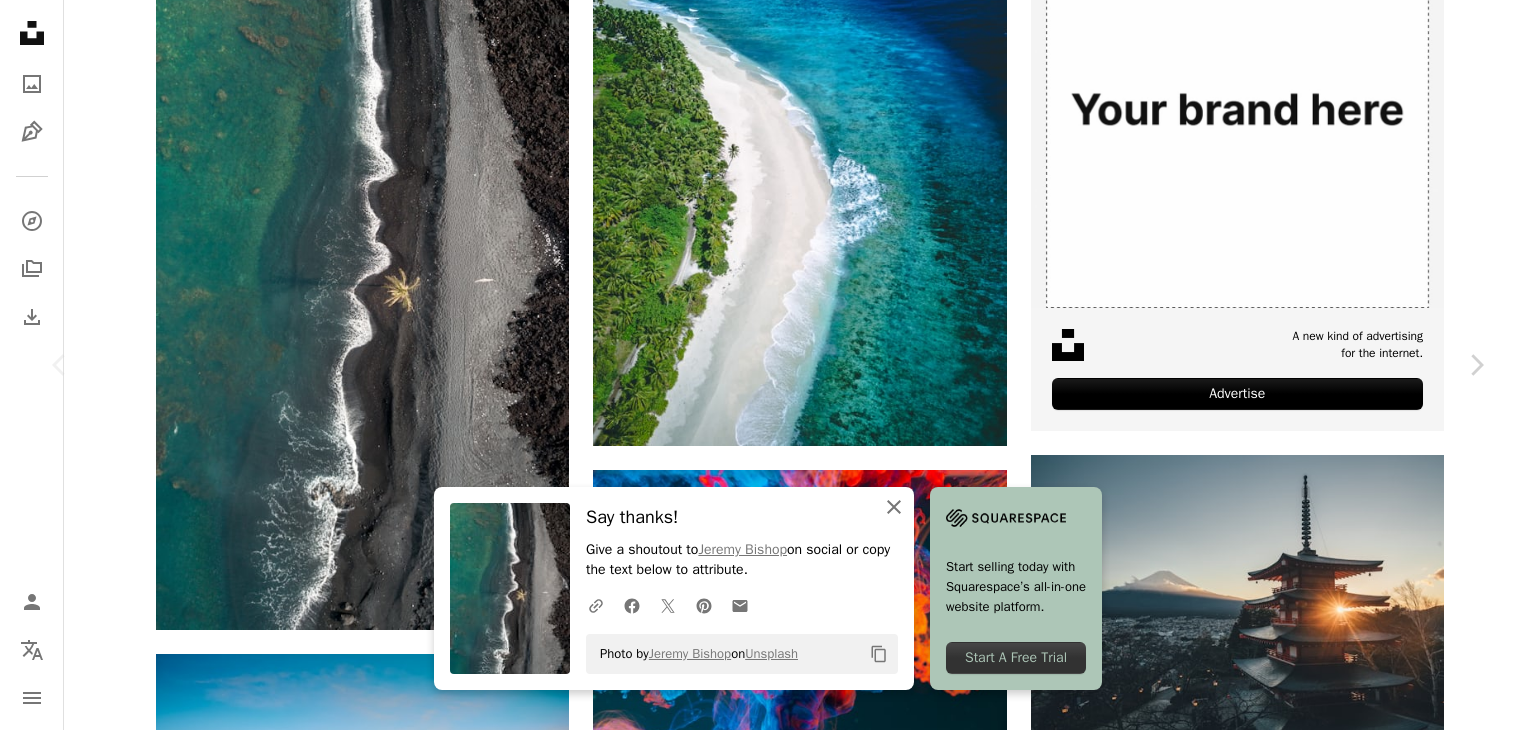 click on "An X shape" 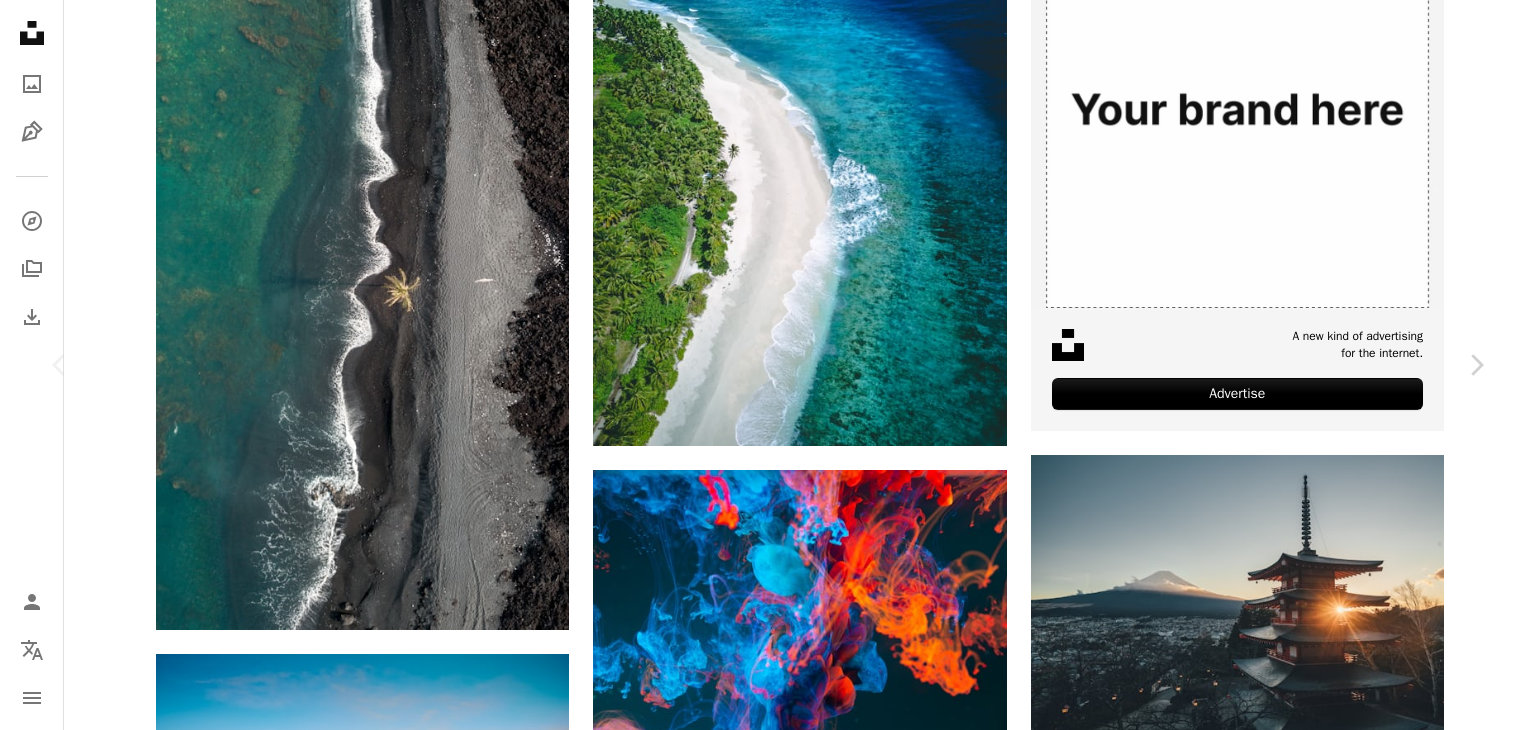 scroll, scrollTop: 6602, scrollLeft: 0, axis: vertical 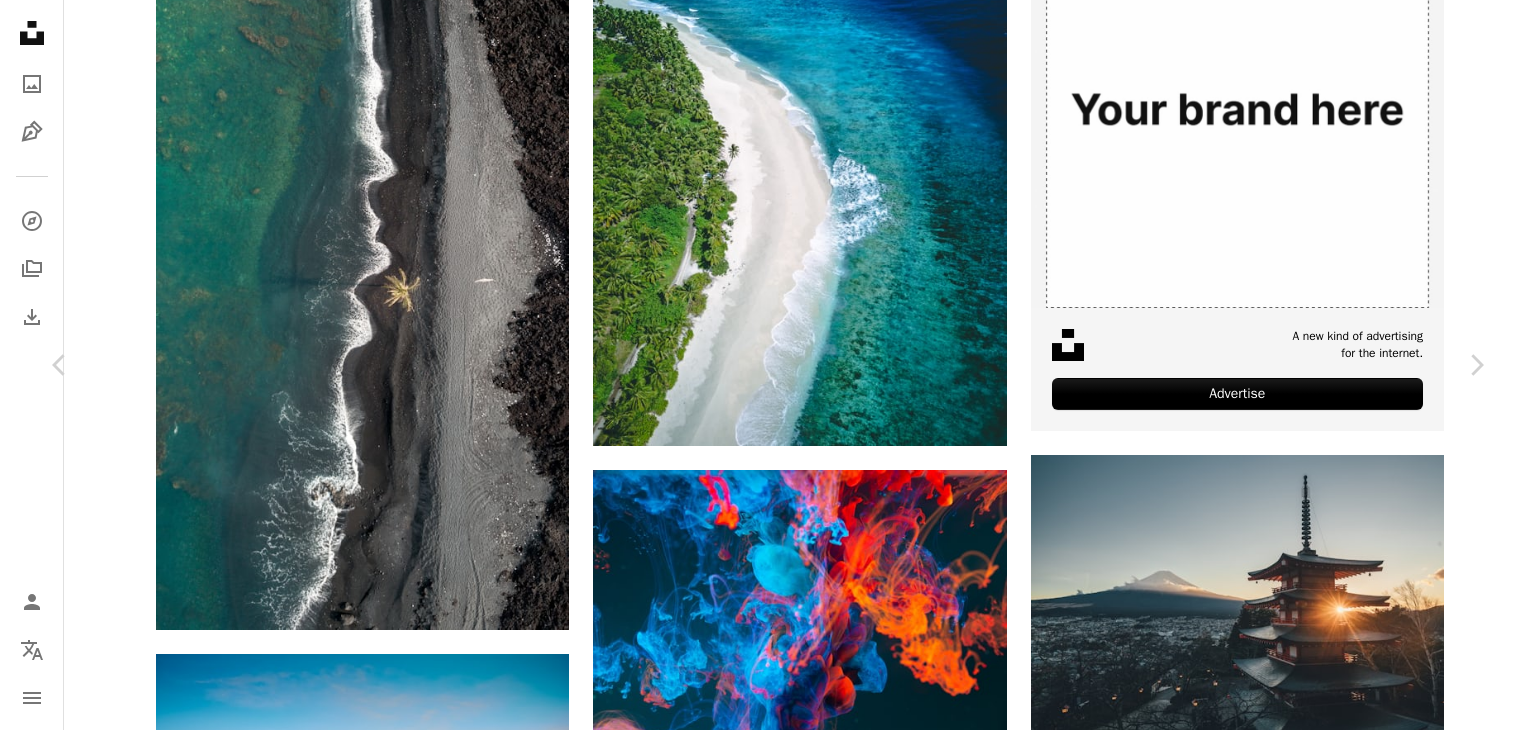 click on "Download free" at bounding box center [1287, 7720] 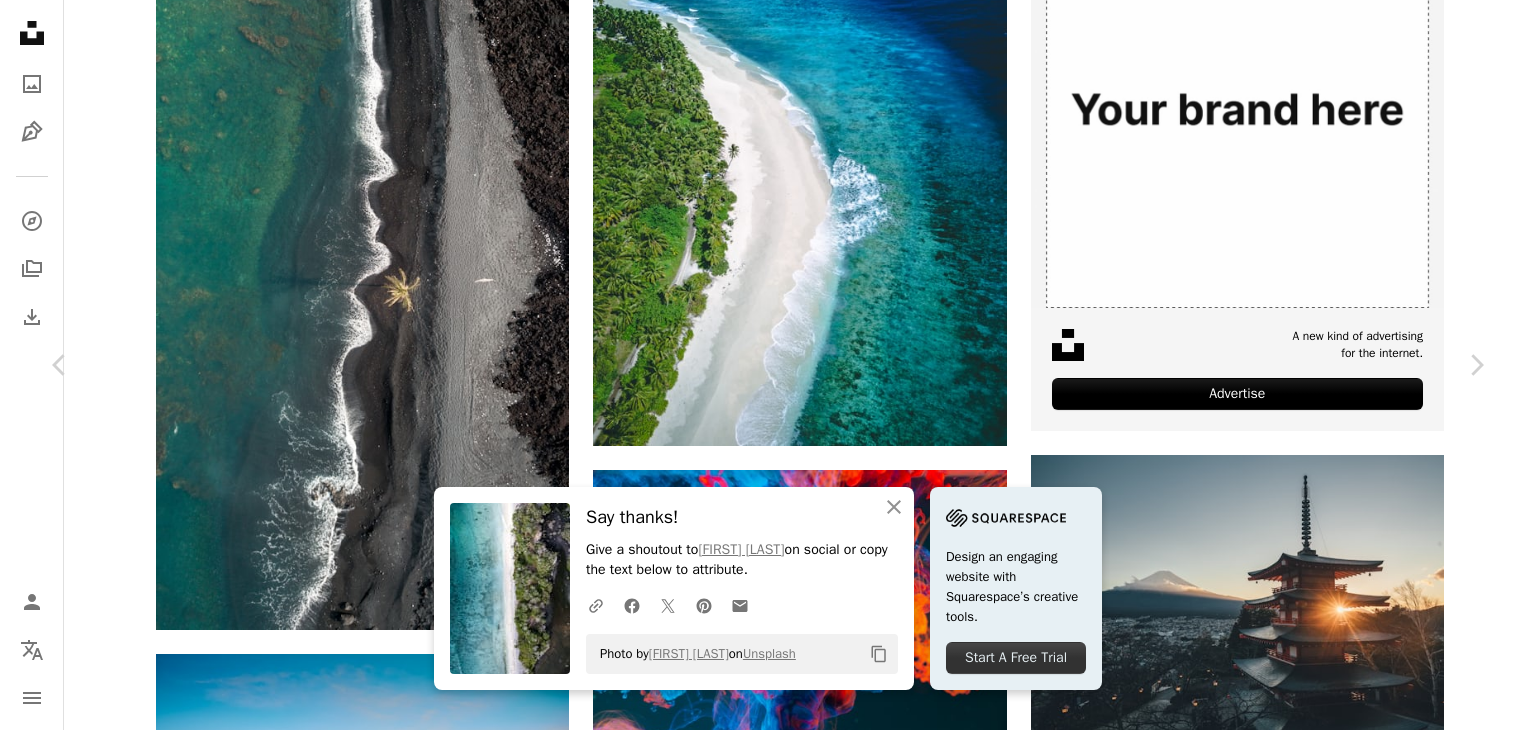 scroll, scrollTop: 4229, scrollLeft: 0, axis: vertical 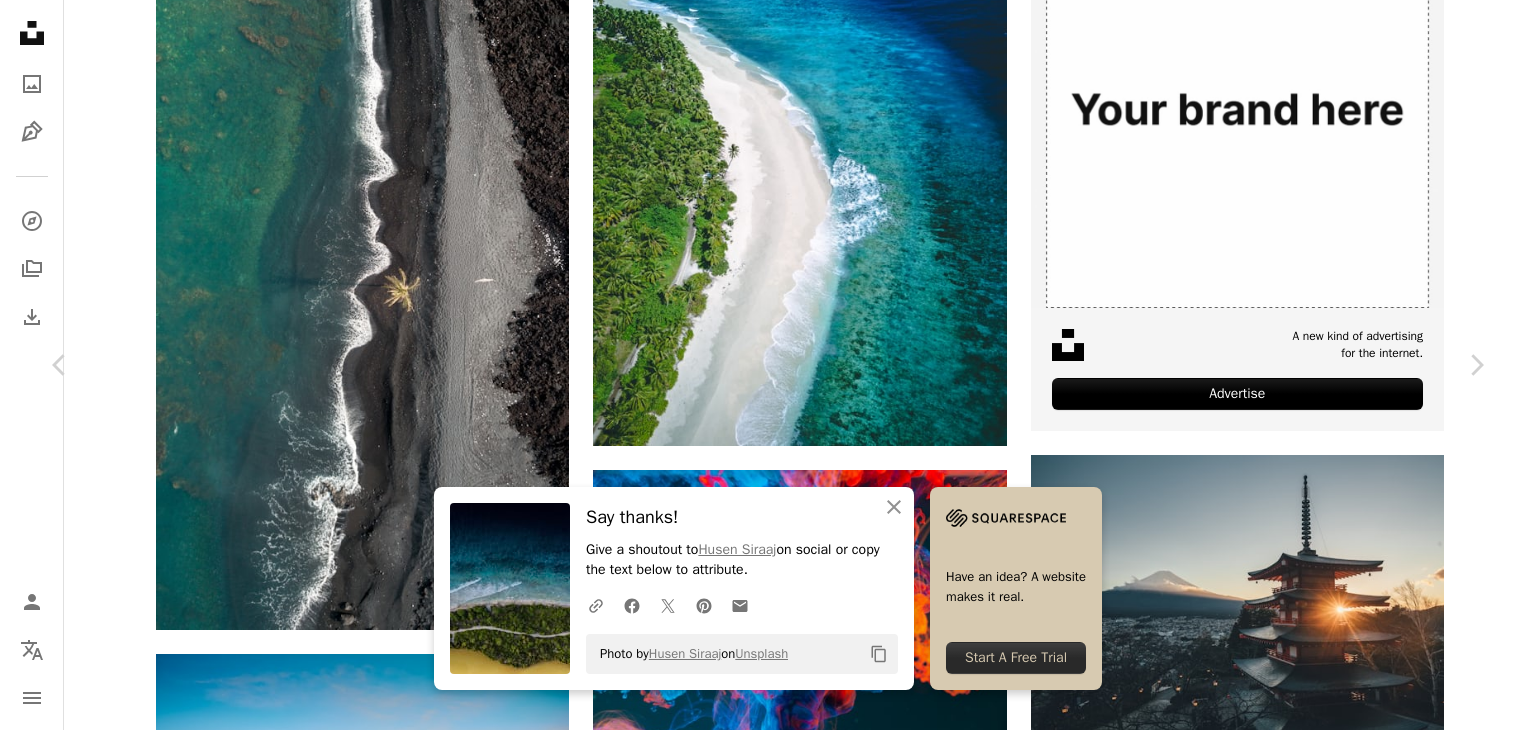 click on "Chevron down" 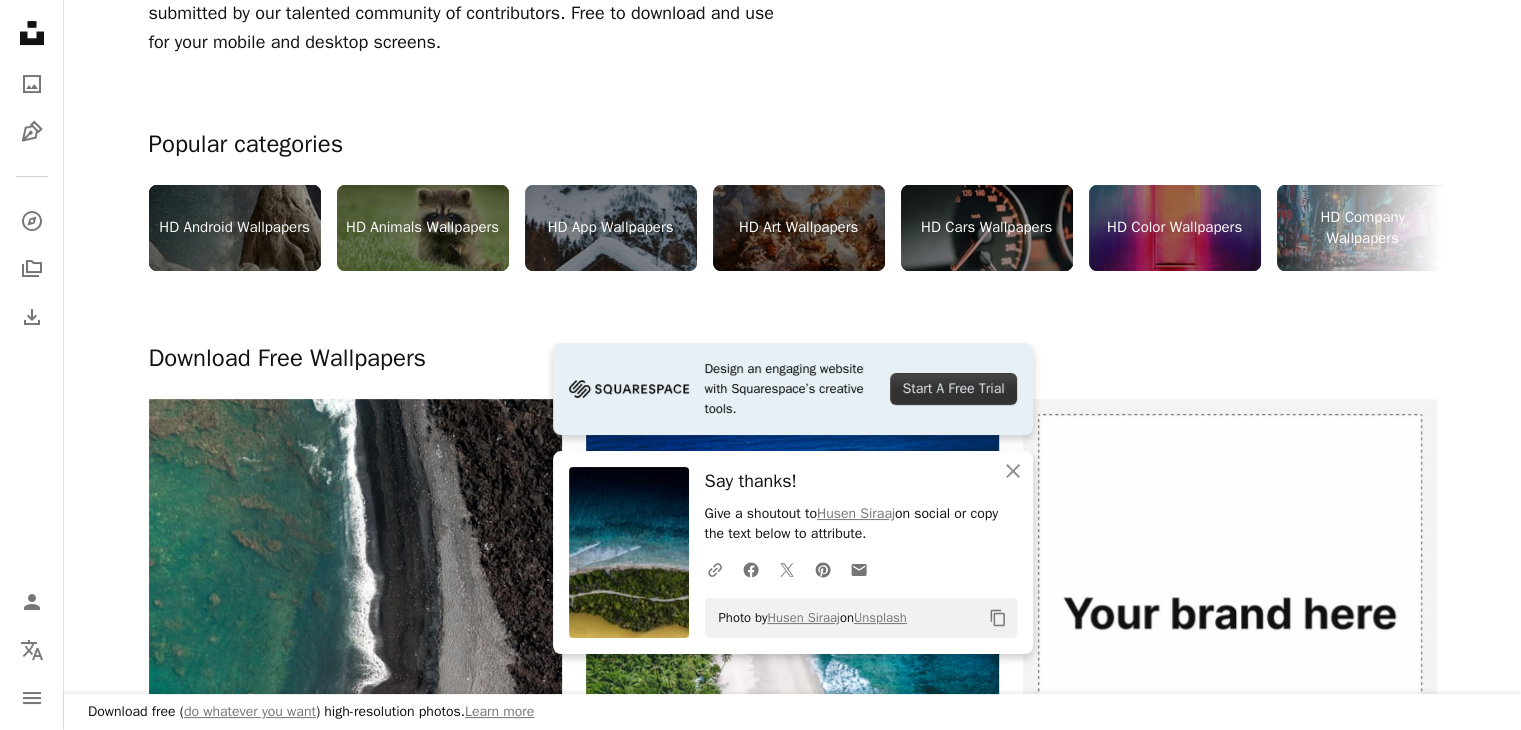 scroll, scrollTop: 470, scrollLeft: 0, axis: vertical 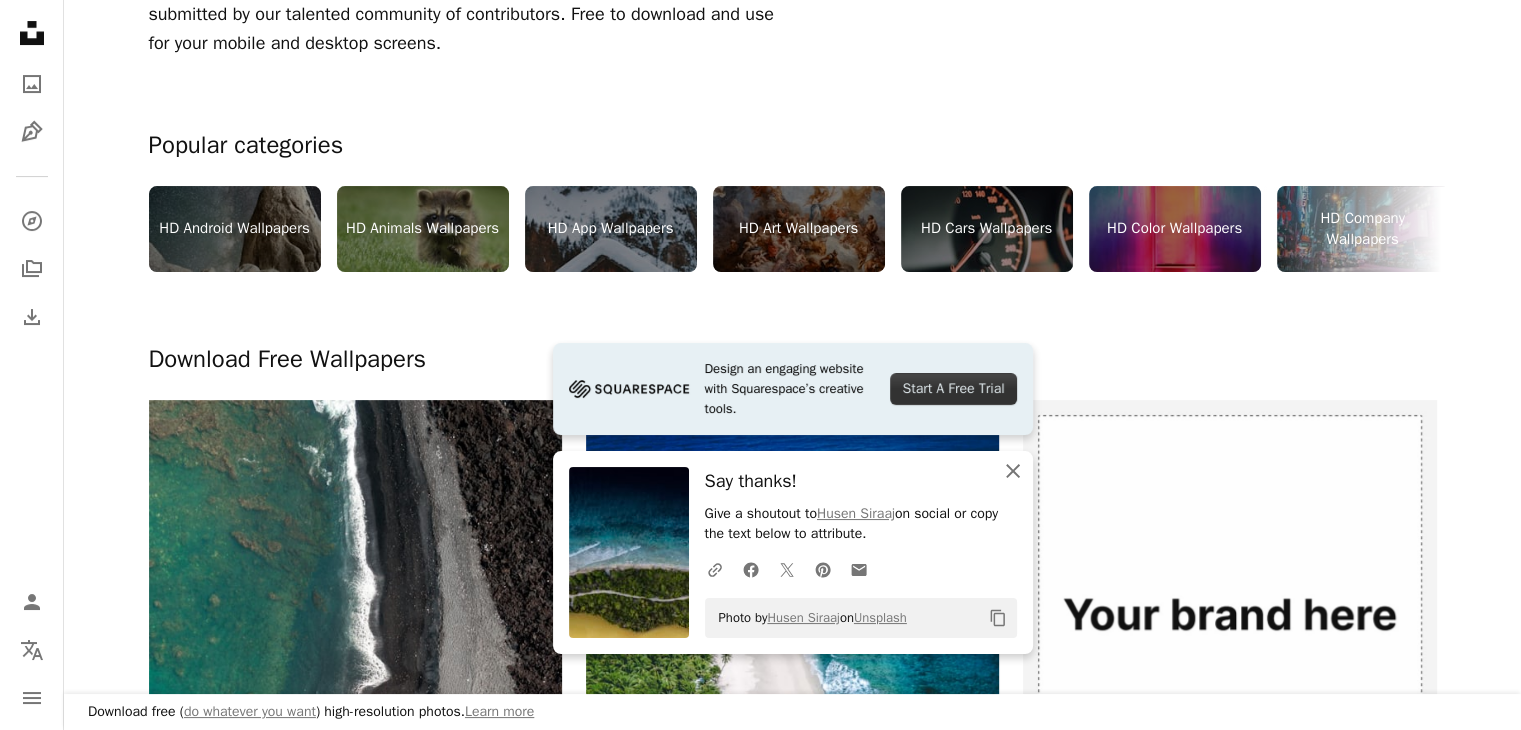click 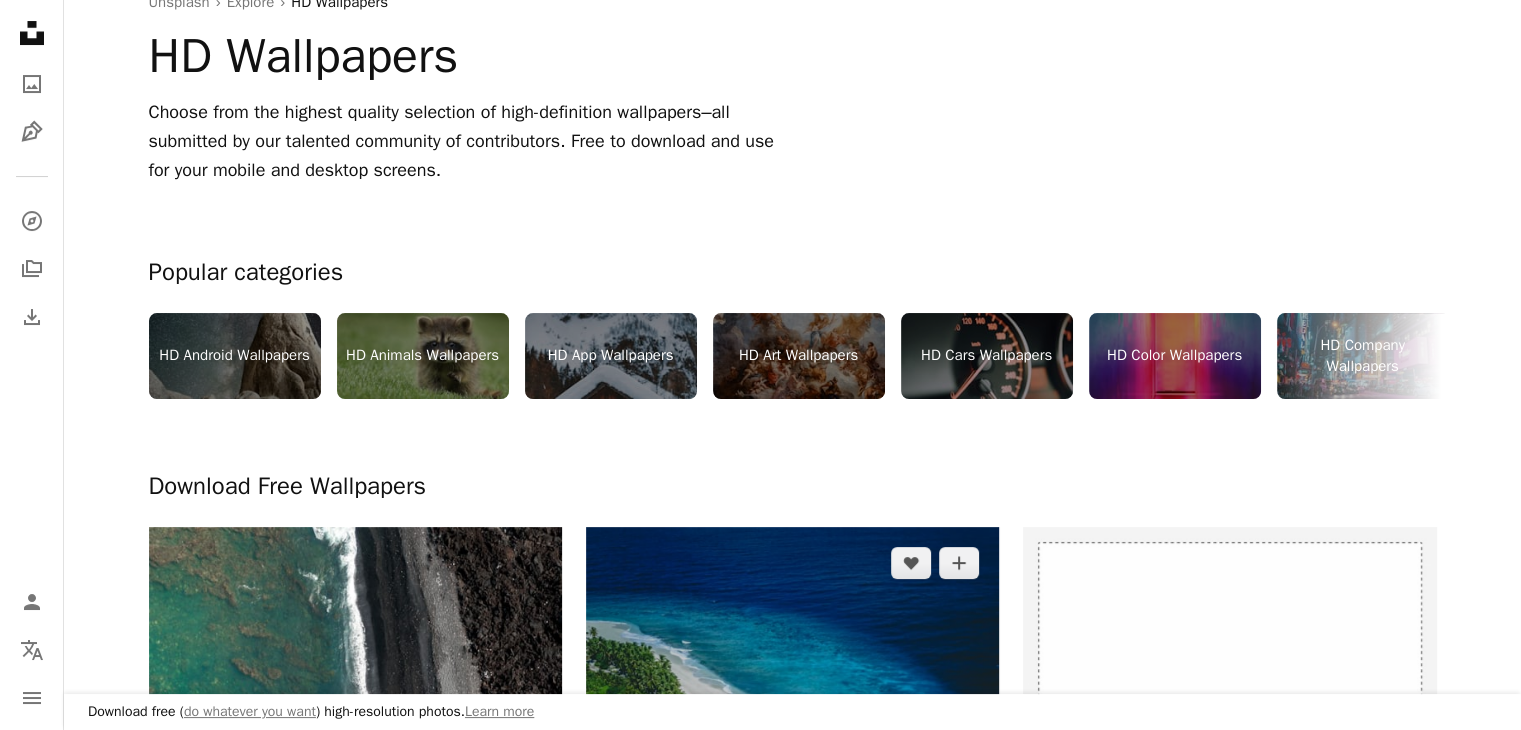 scroll, scrollTop: 308, scrollLeft: 0, axis: vertical 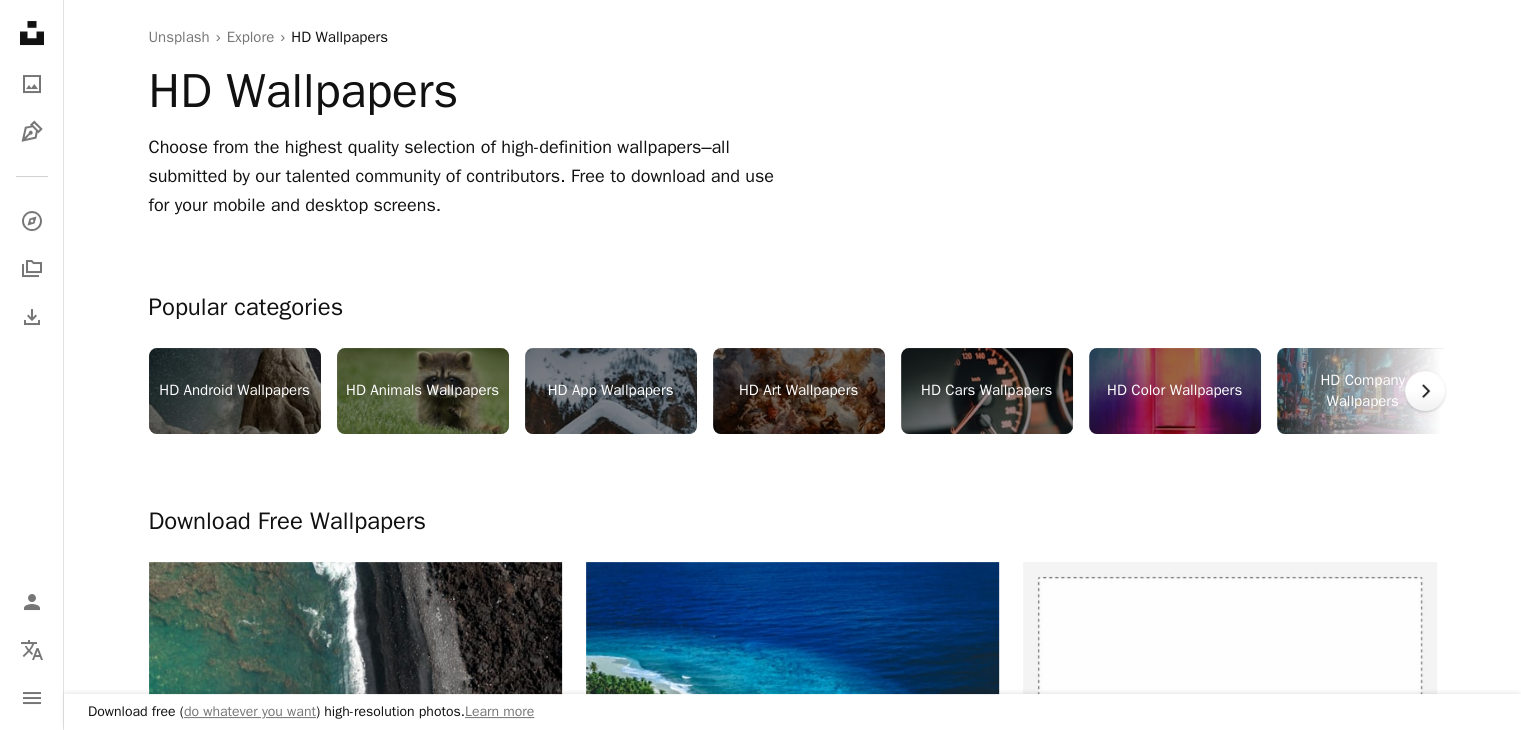 click on "Chevron right" 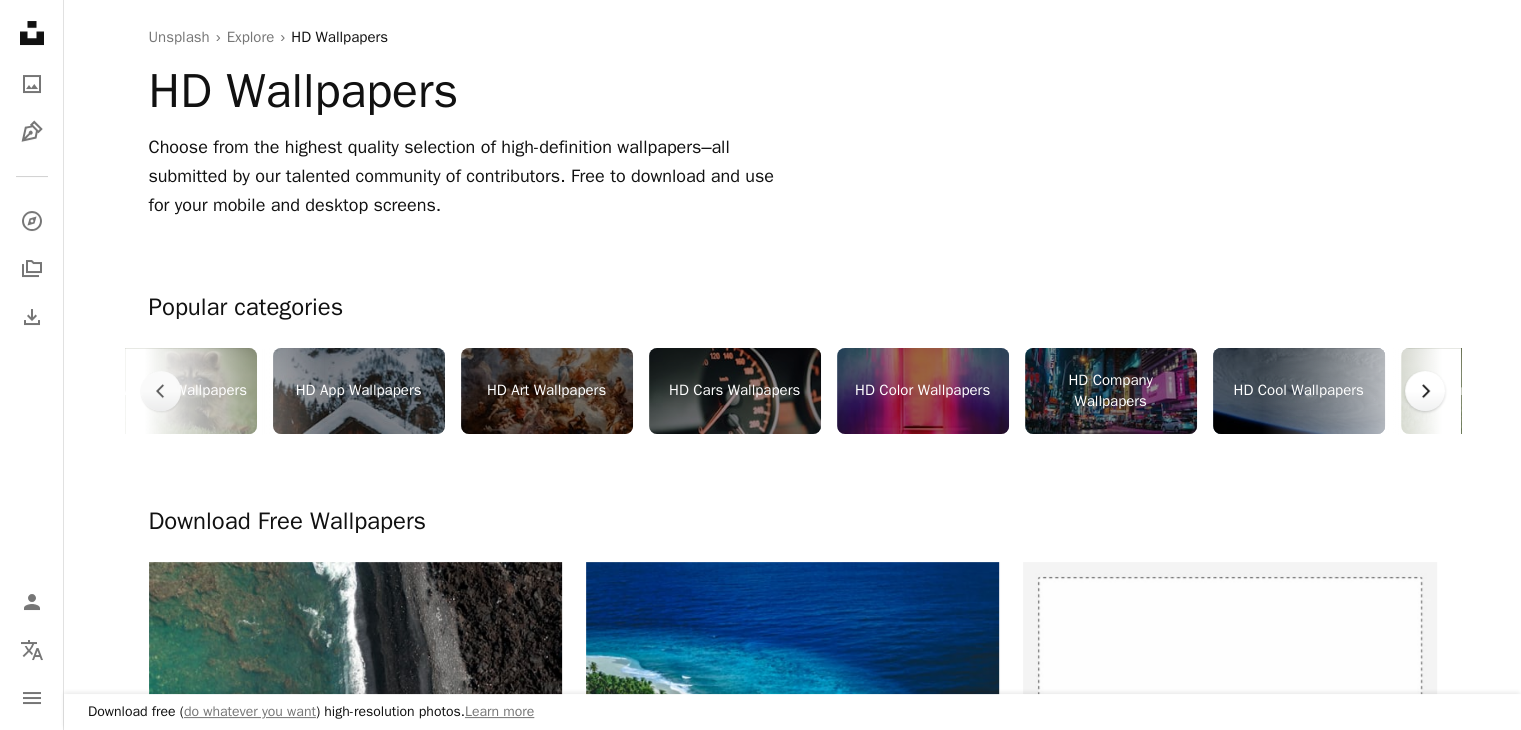 scroll, scrollTop: 0, scrollLeft: 300, axis: horizontal 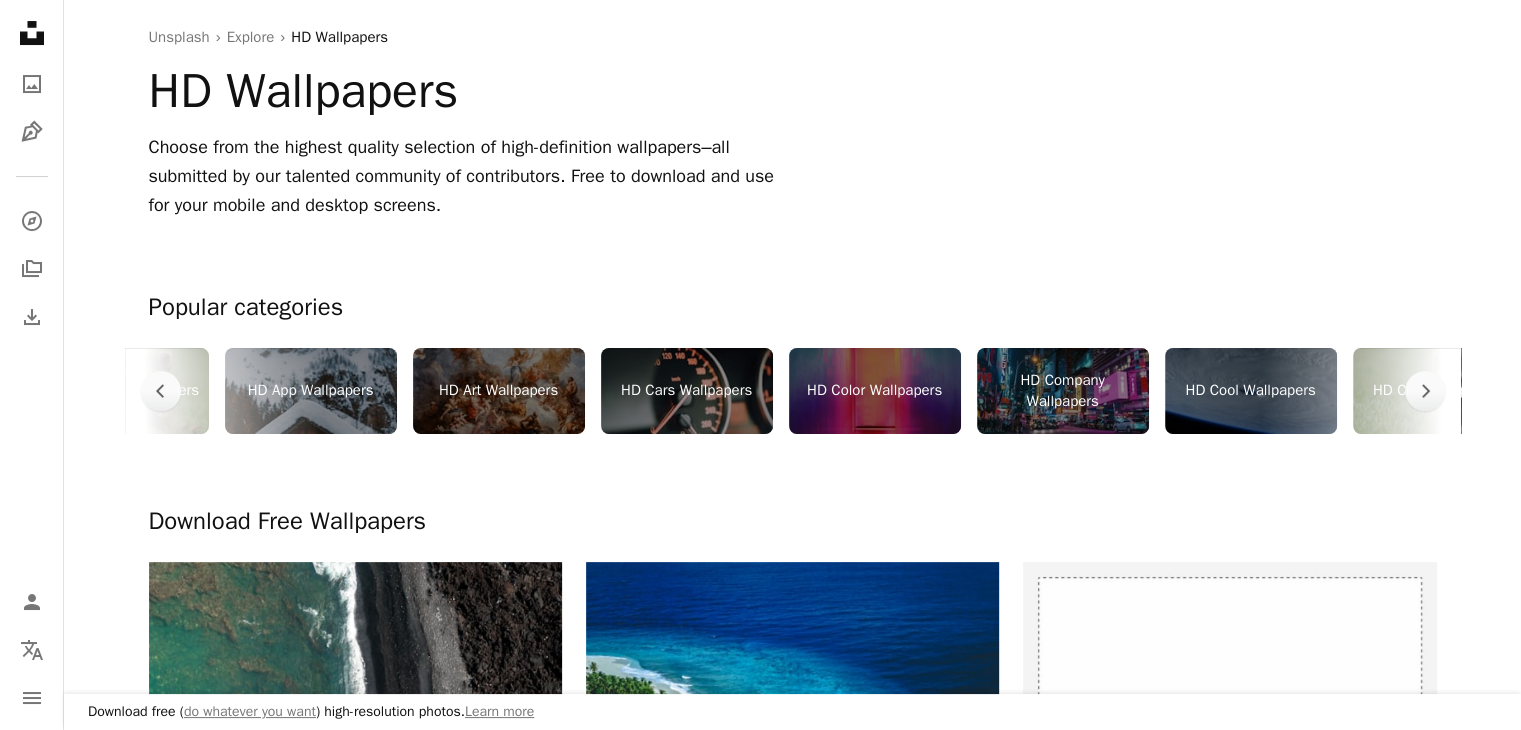 click on "HD Color Wallpapers" at bounding box center [875, 391] 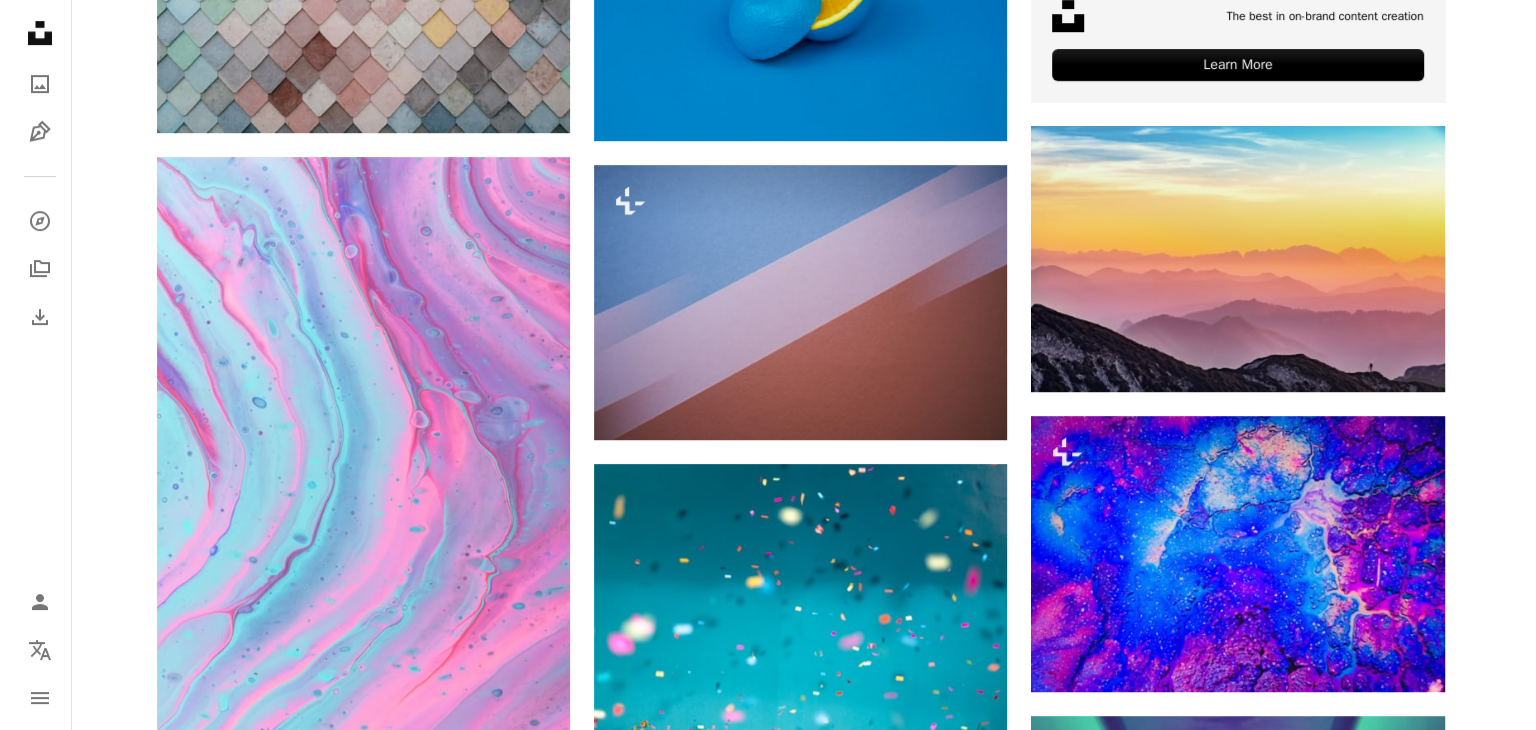 scroll, scrollTop: 932, scrollLeft: 0, axis: vertical 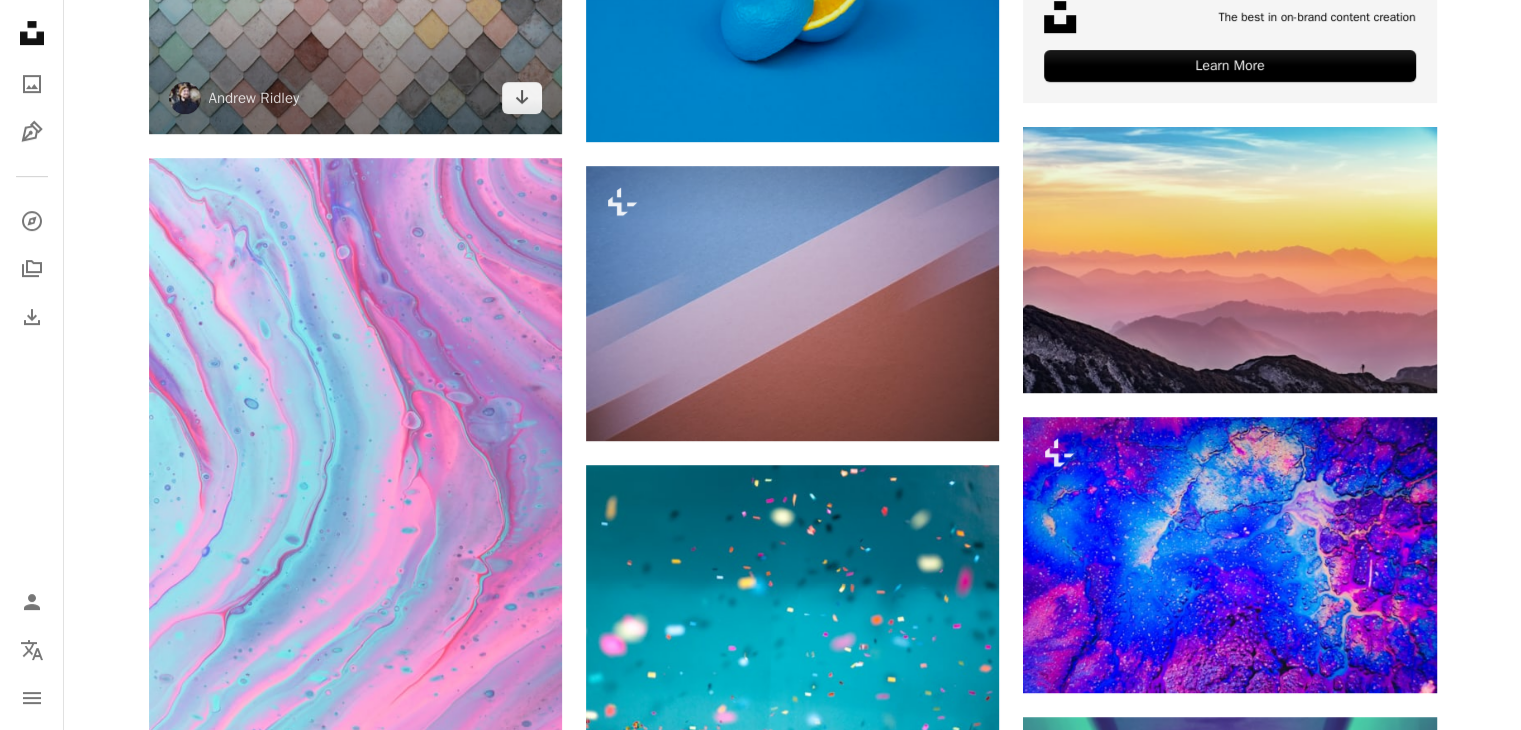 click at bounding box center (355, -21) 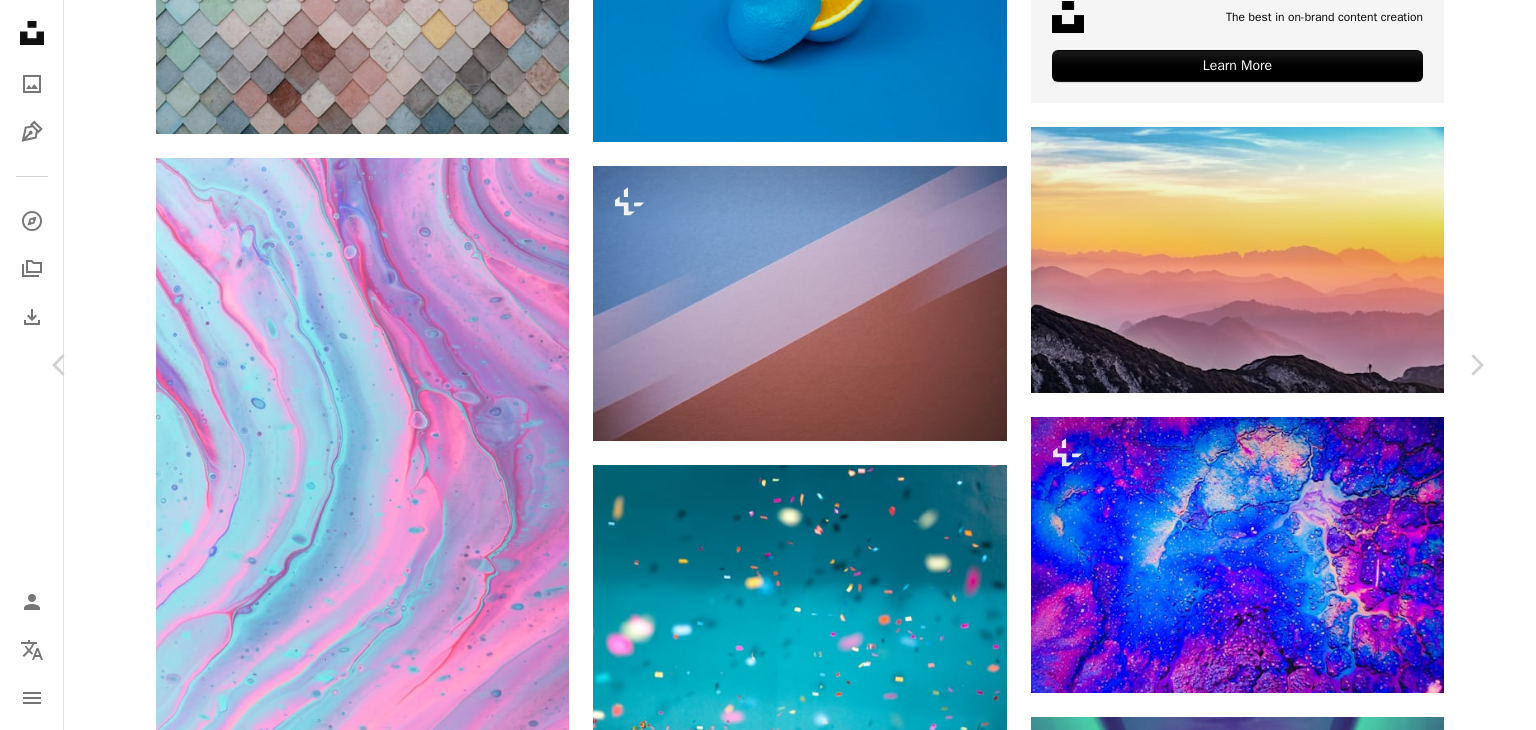 click on "Chevron down" 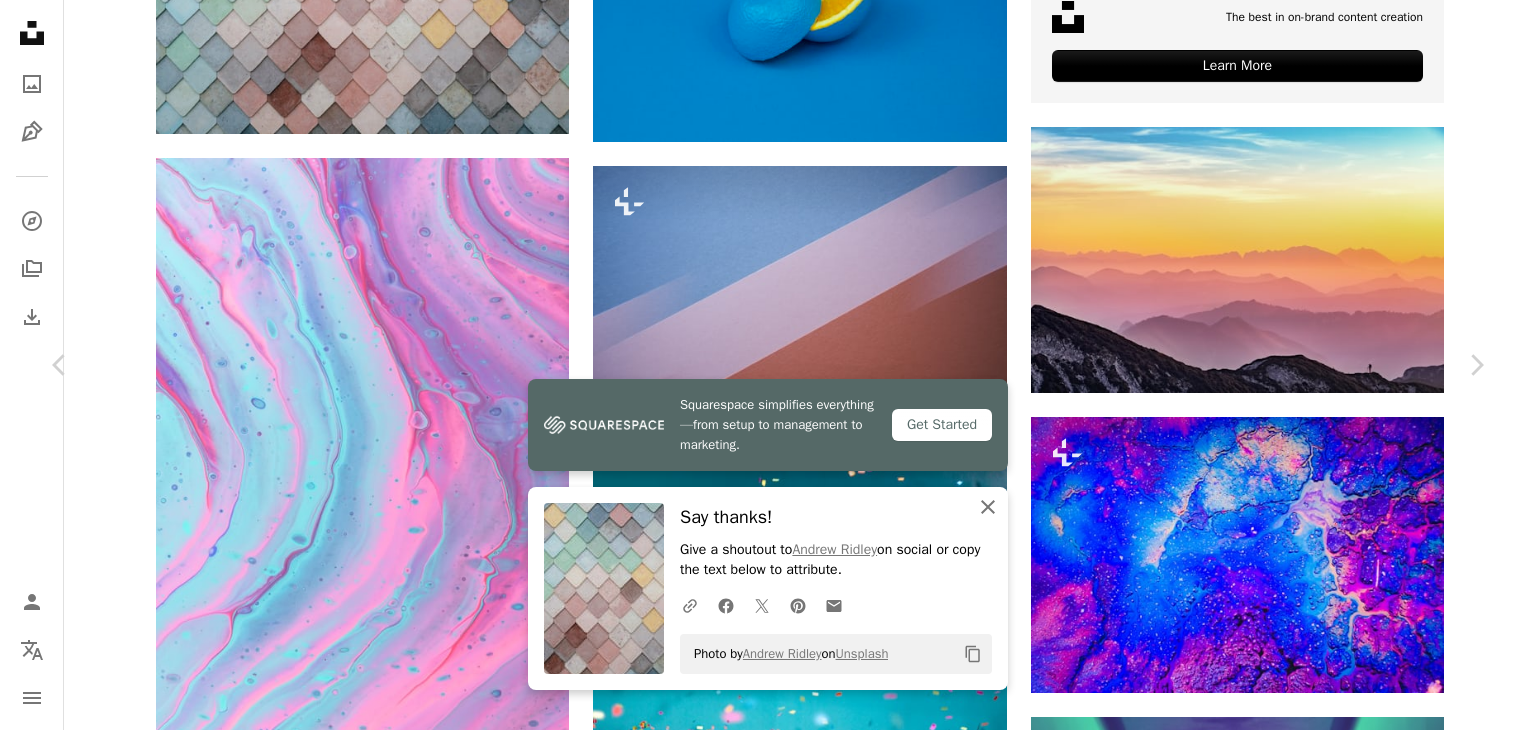 click on "An X shape" 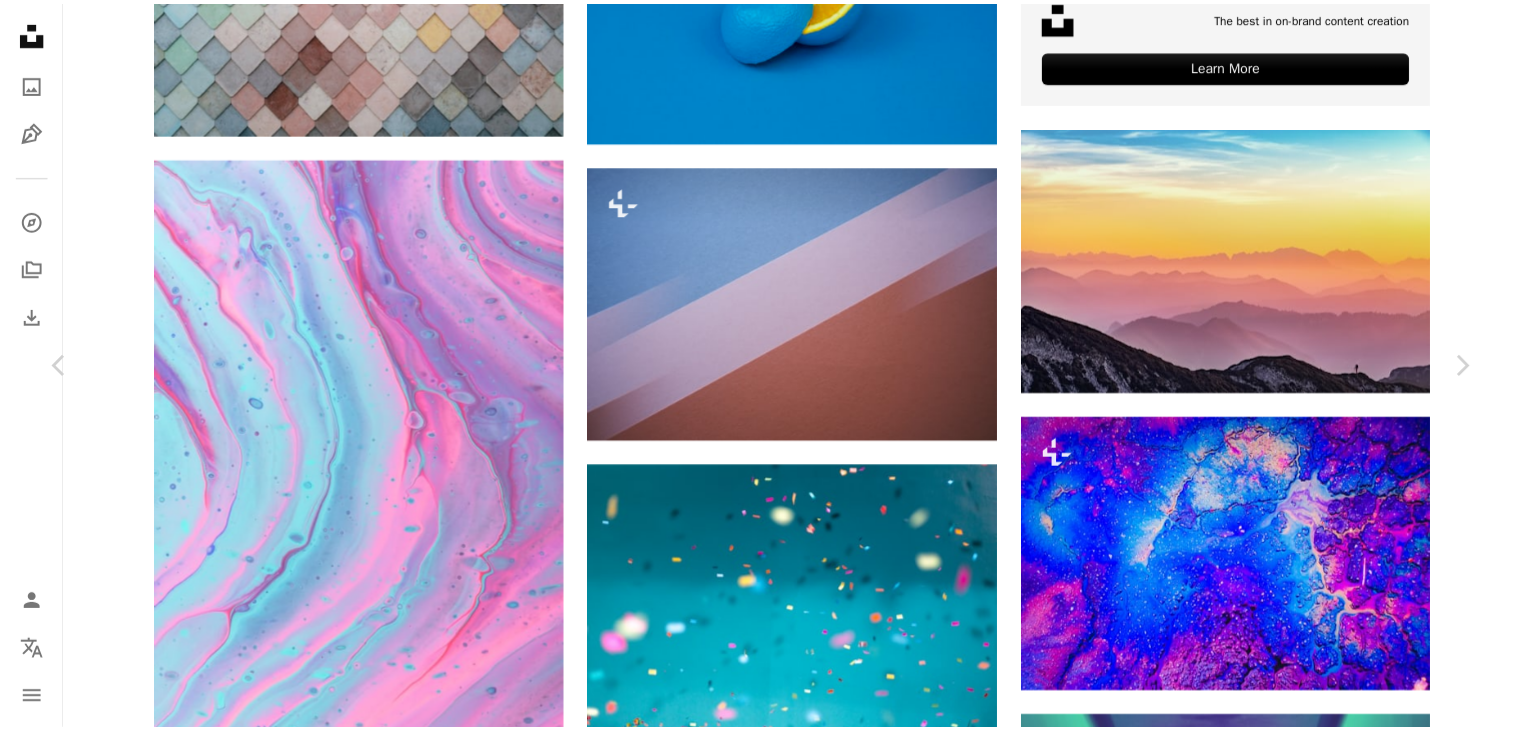 scroll, scrollTop: 476, scrollLeft: 0, axis: vertical 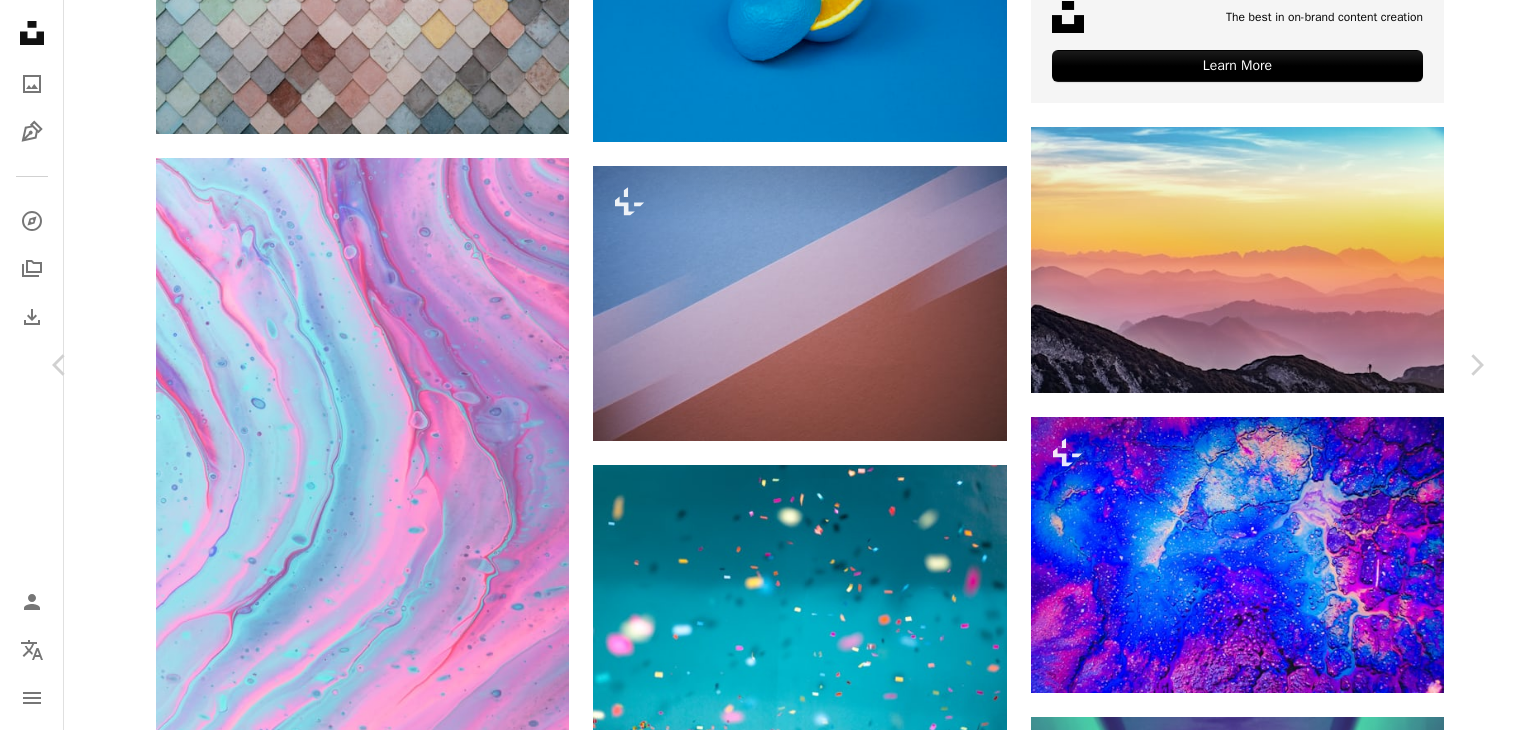 click on "An X shape" at bounding box center (20, 20) 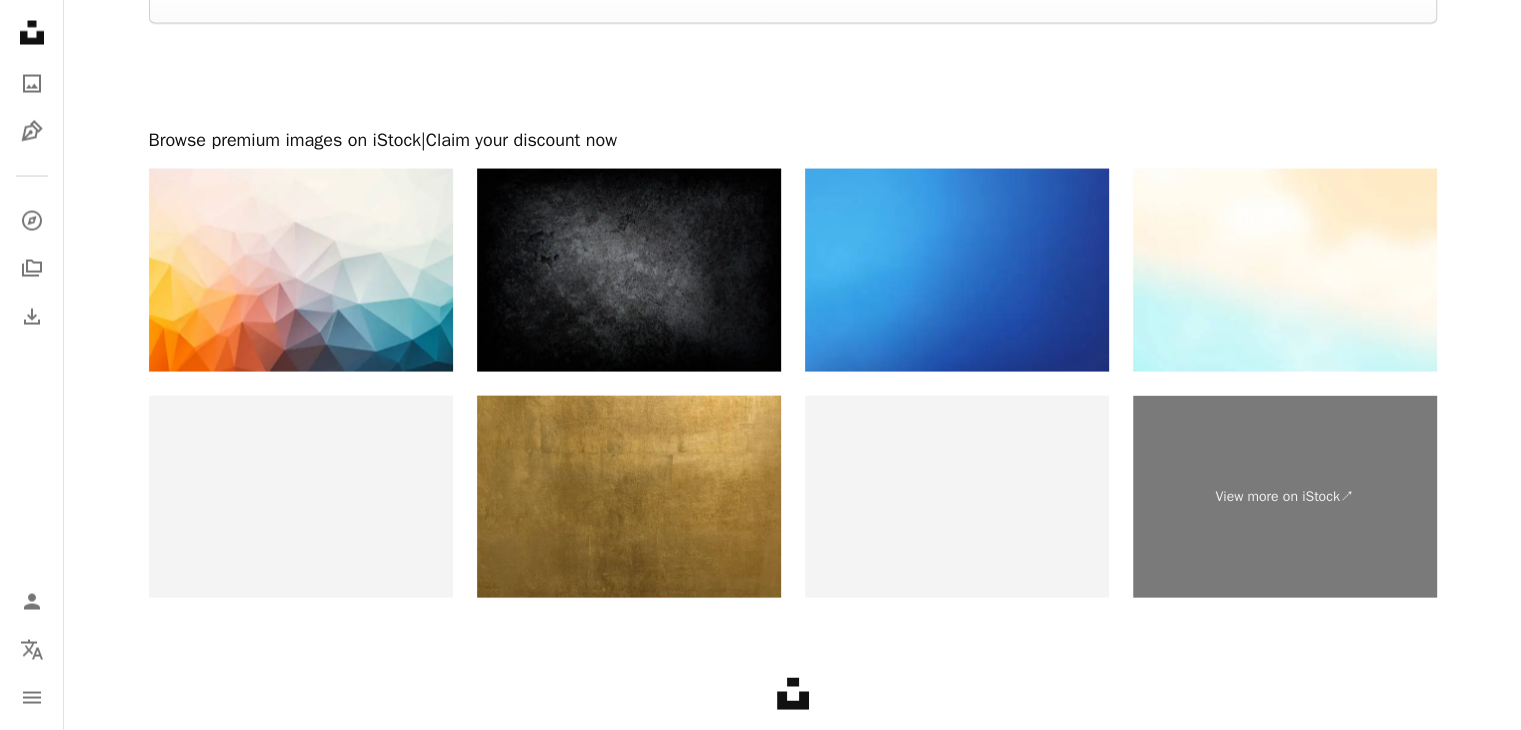 scroll, scrollTop: 4157, scrollLeft: 0, axis: vertical 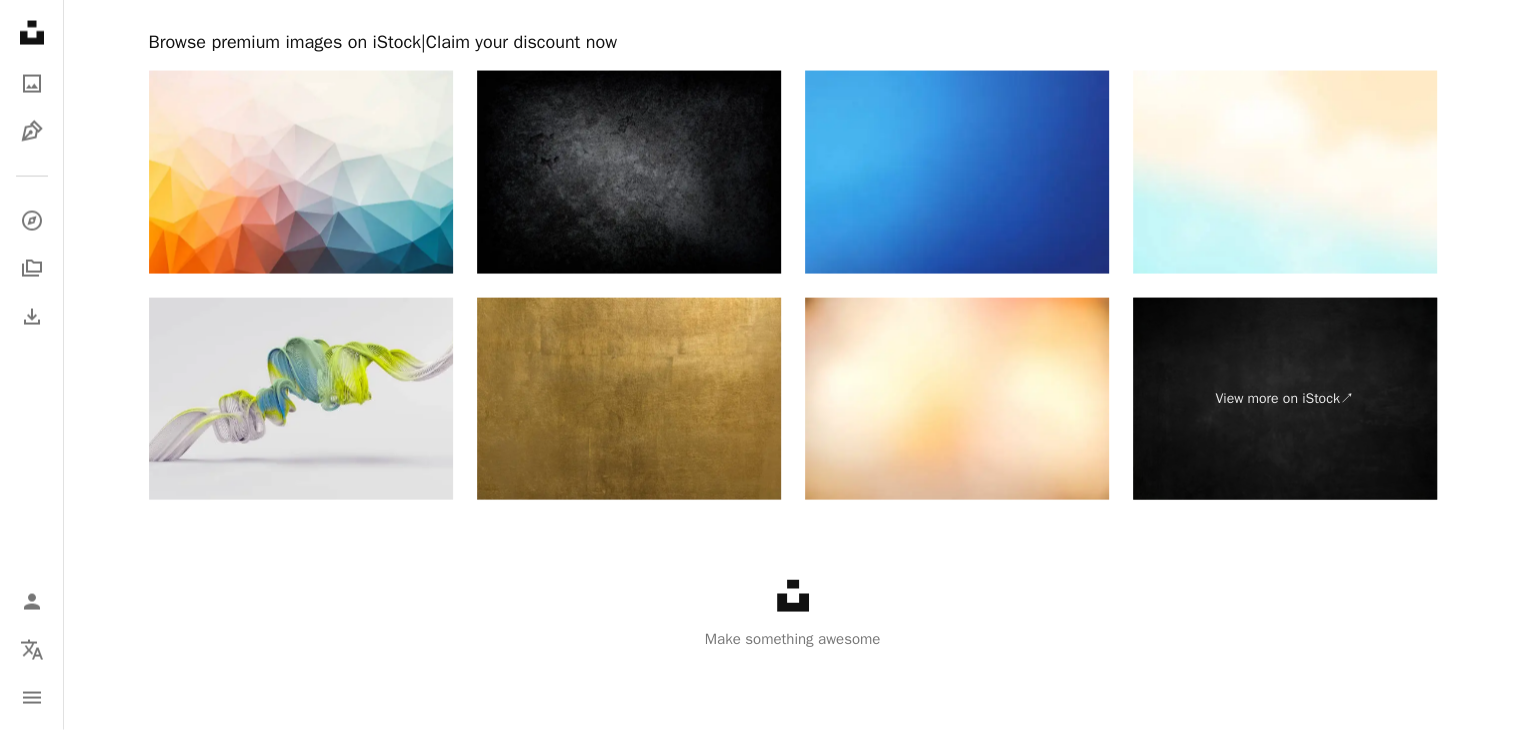 click at bounding box center [629, 172] 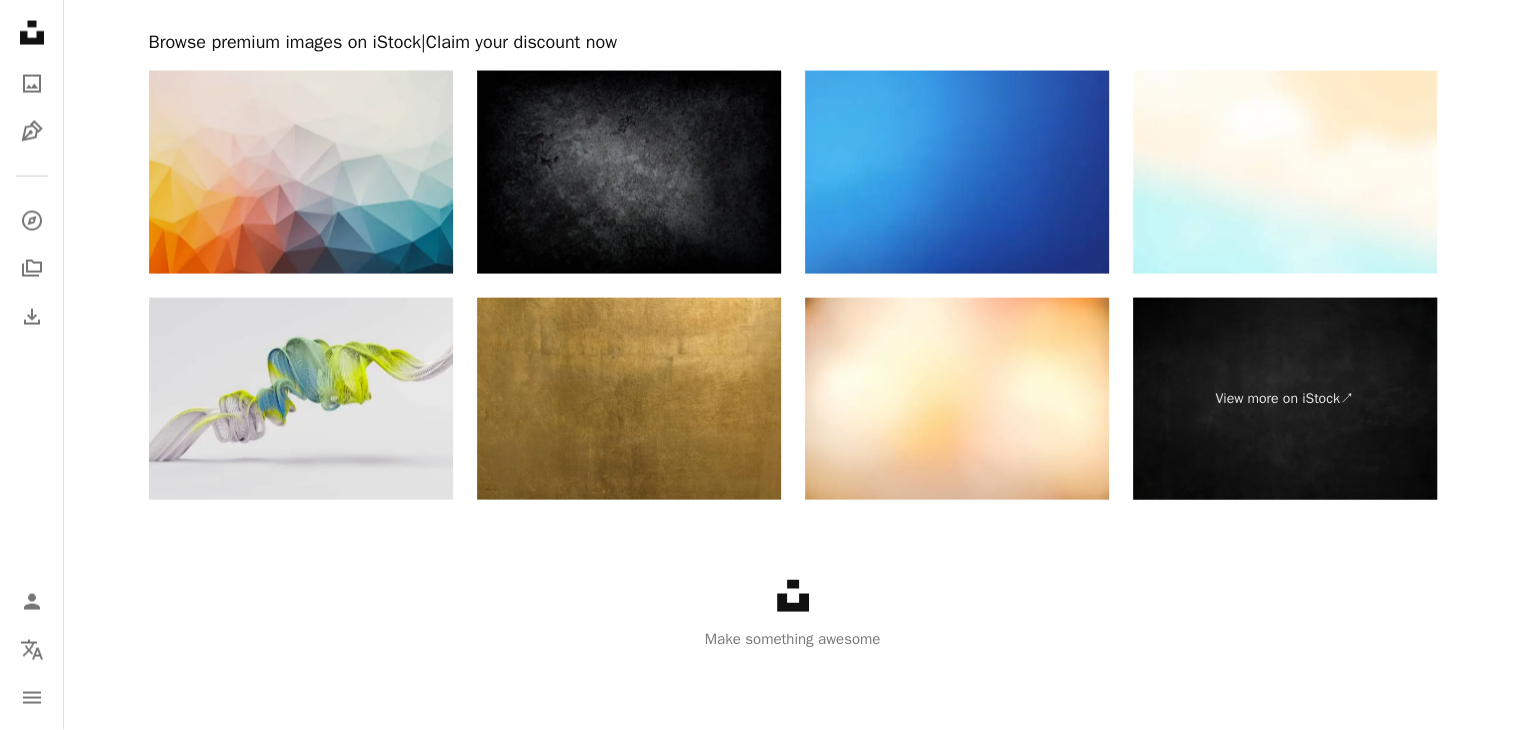 click at bounding box center [301, 172] 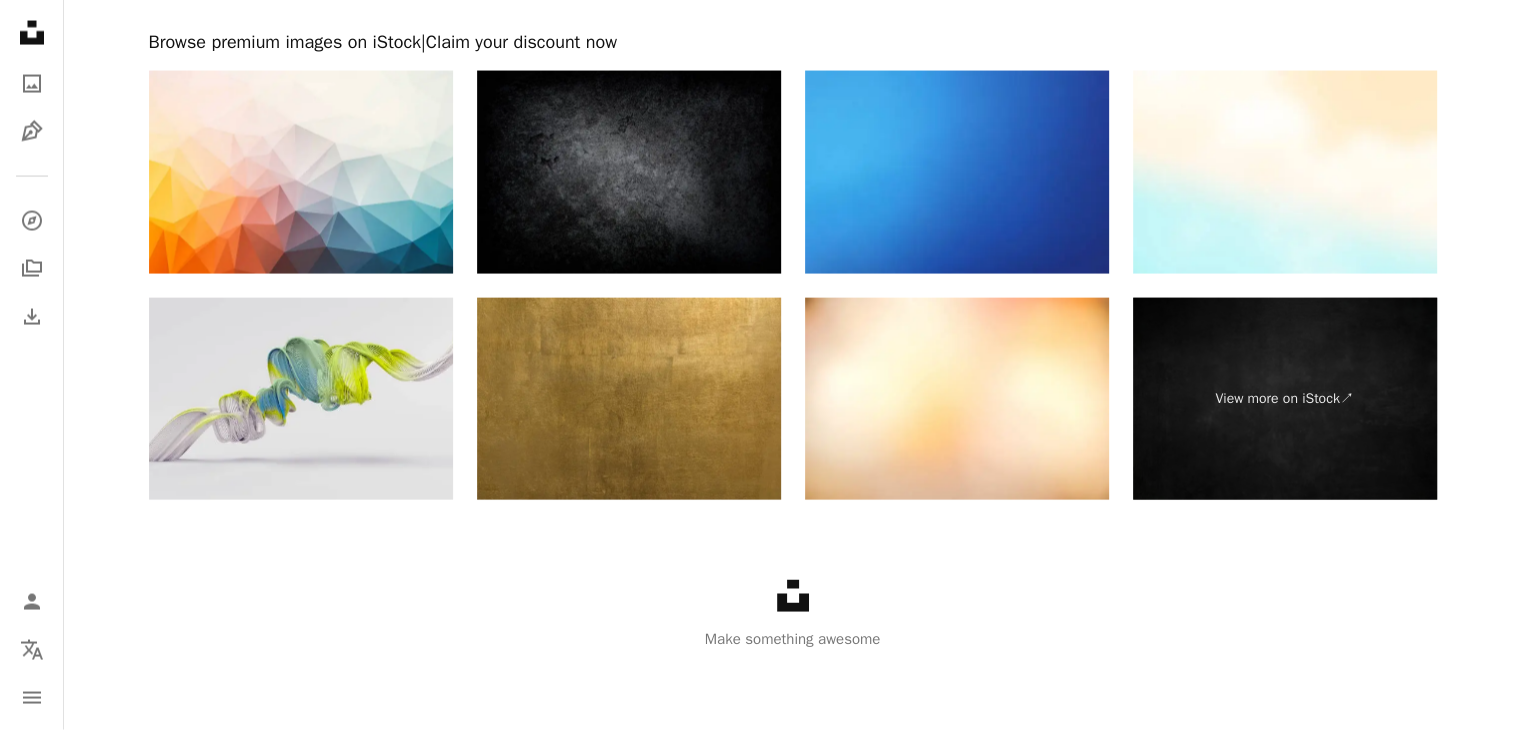 click on "Unsplash logo Unsplash Home" 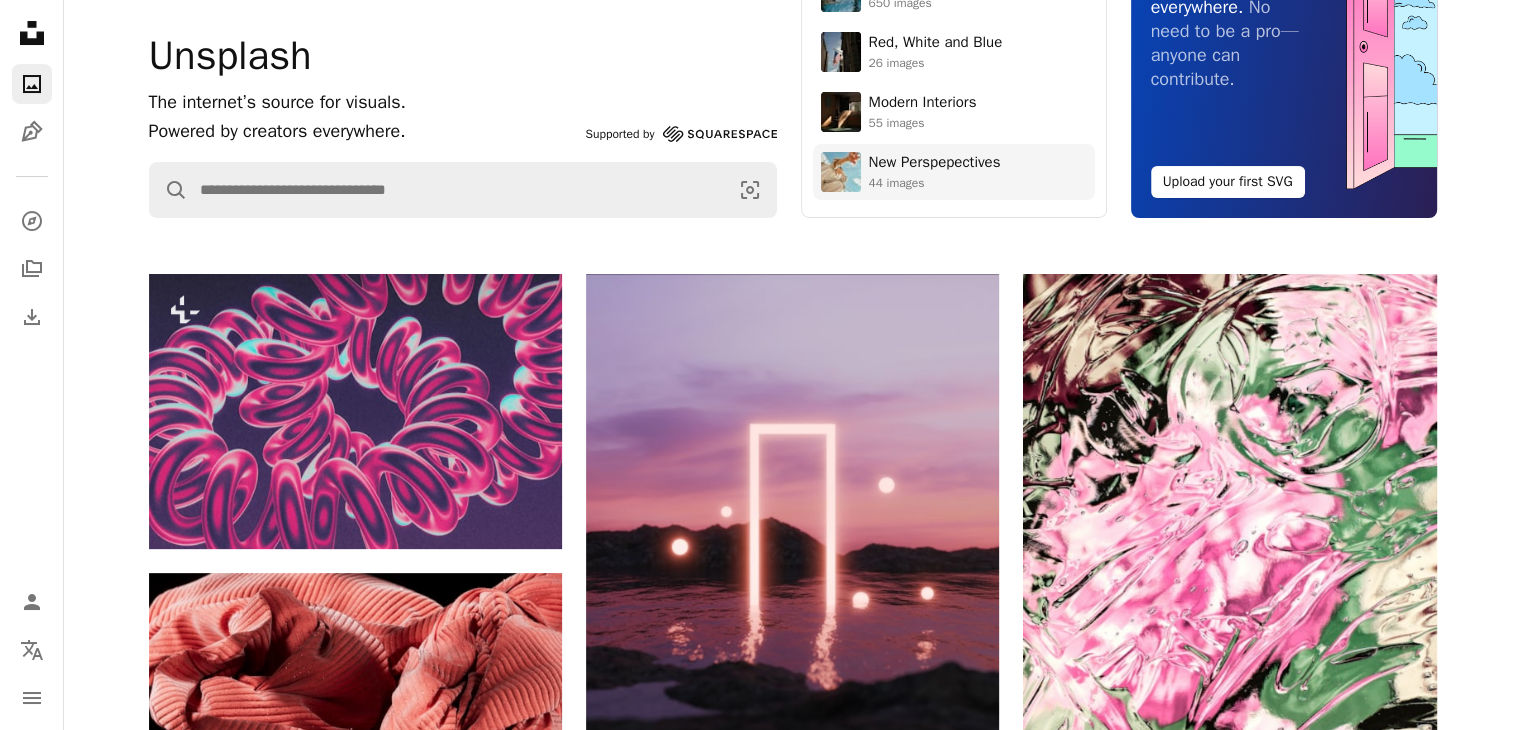 scroll, scrollTop: 0, scrollLeft: 0, axis: both 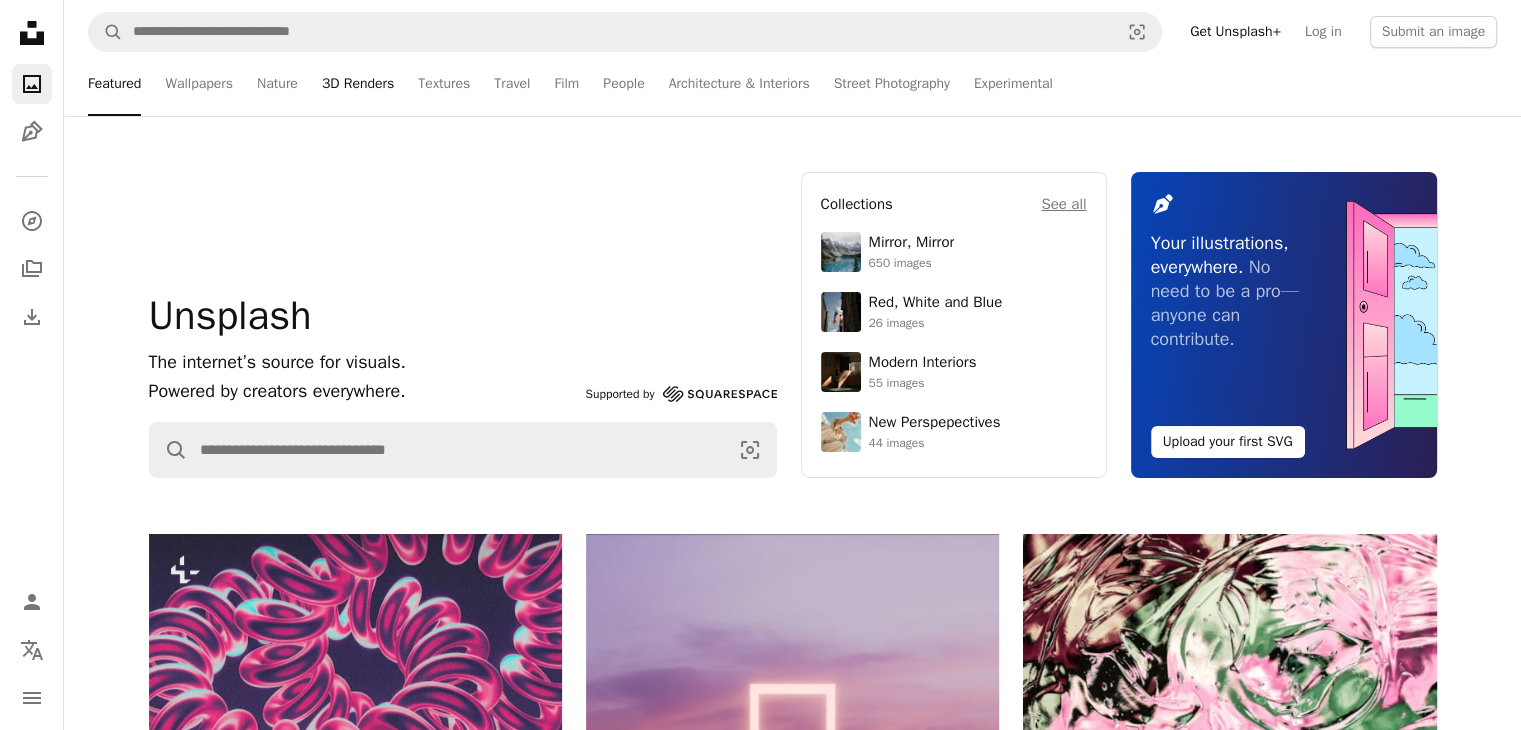click on "3D Renders" at bounding box center (358, 84) 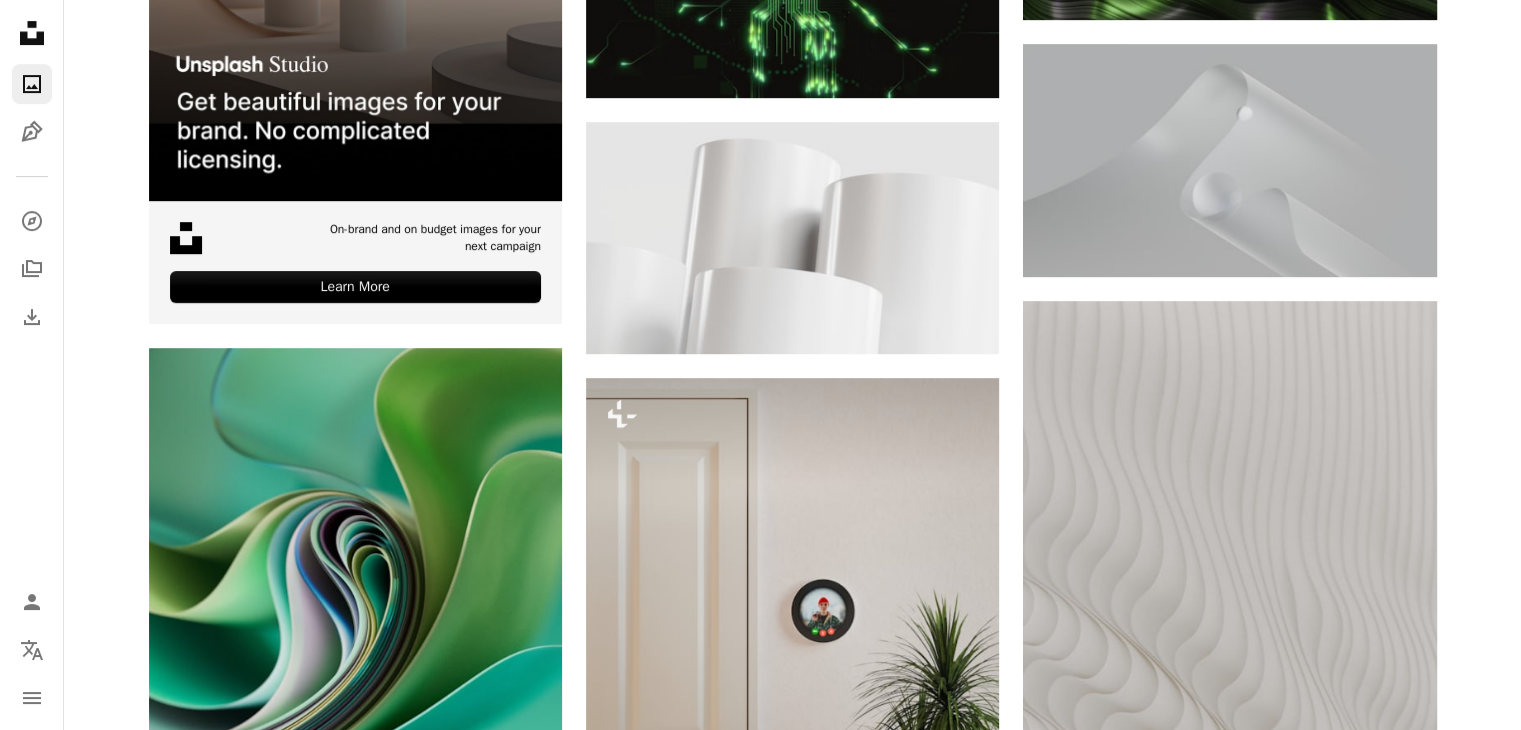 scroll, scrollTop: 0, scrollLeft: 0, axis: both 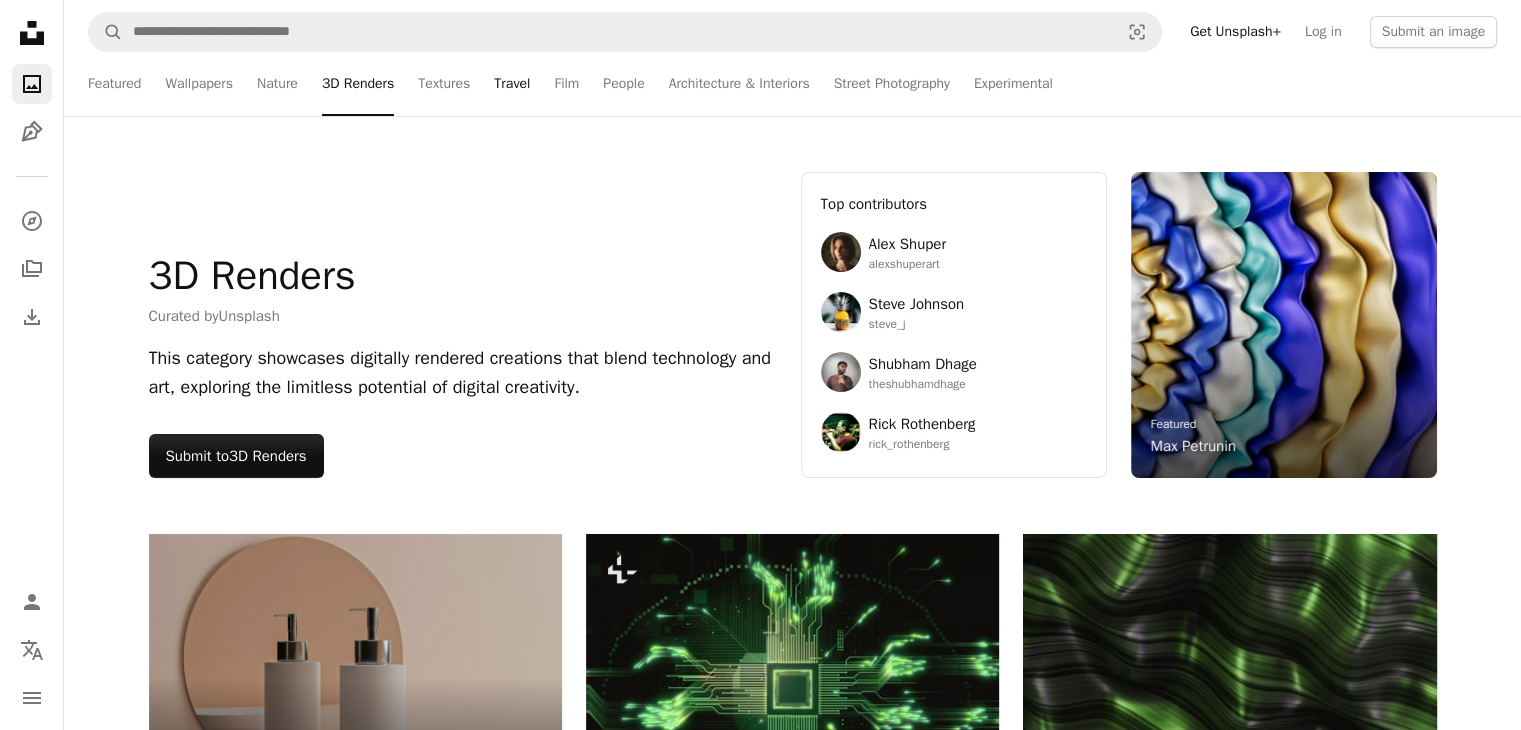 click on "Travel" at bounding box center (512, 84) 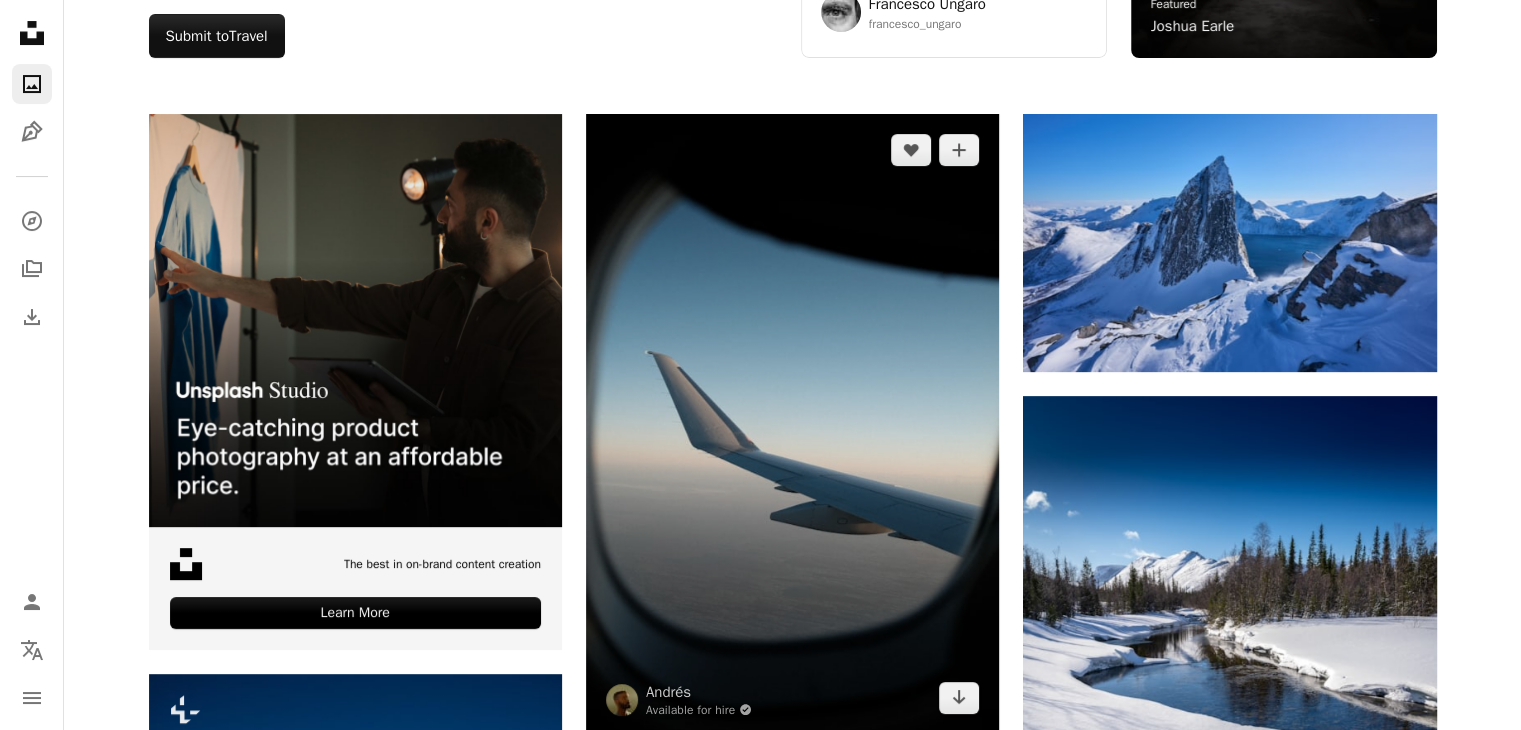 scroll, scrollTop: 0, scrollLeft: 0, axis: both 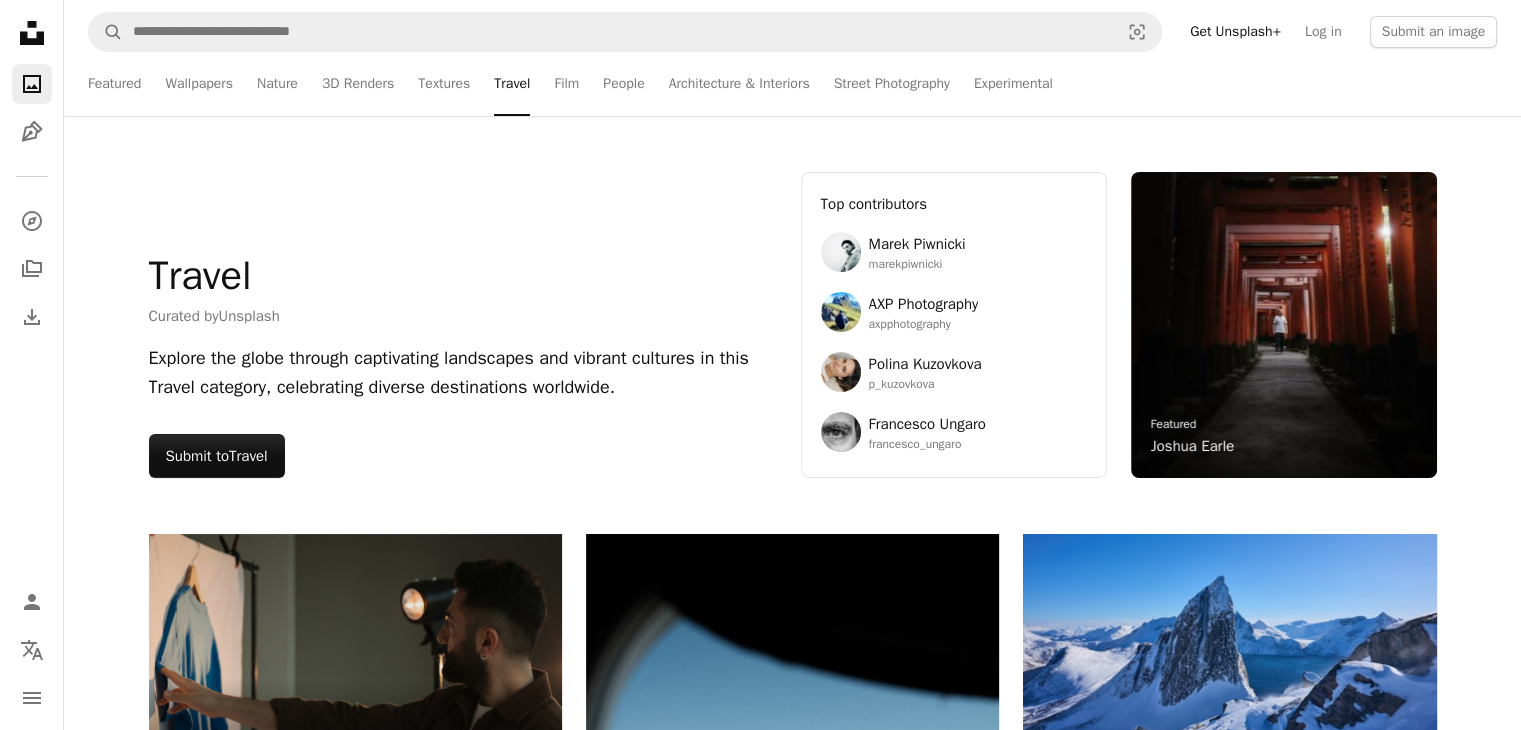 click on "Travel" at bounding box center (512, 84) 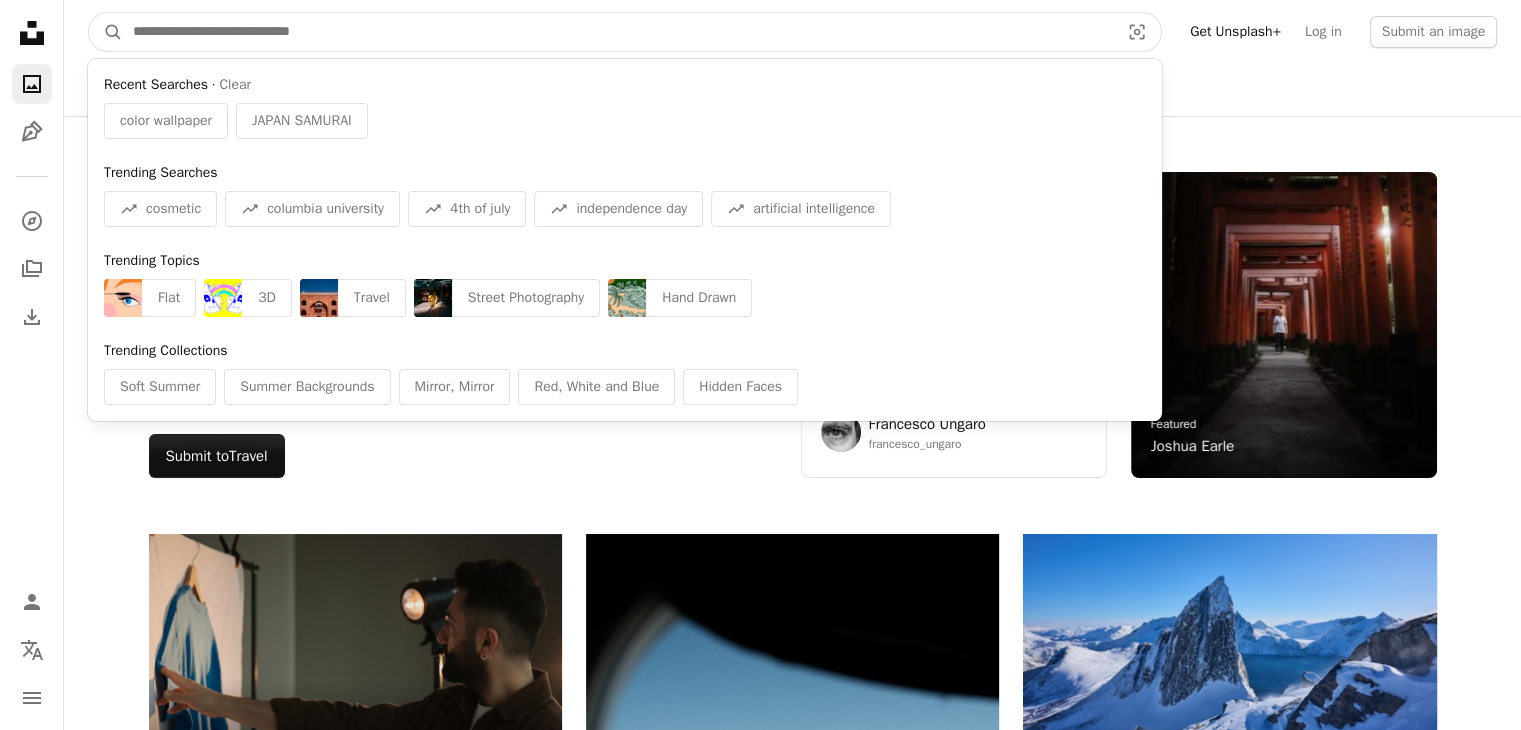 click at bounding box center [618, 32] 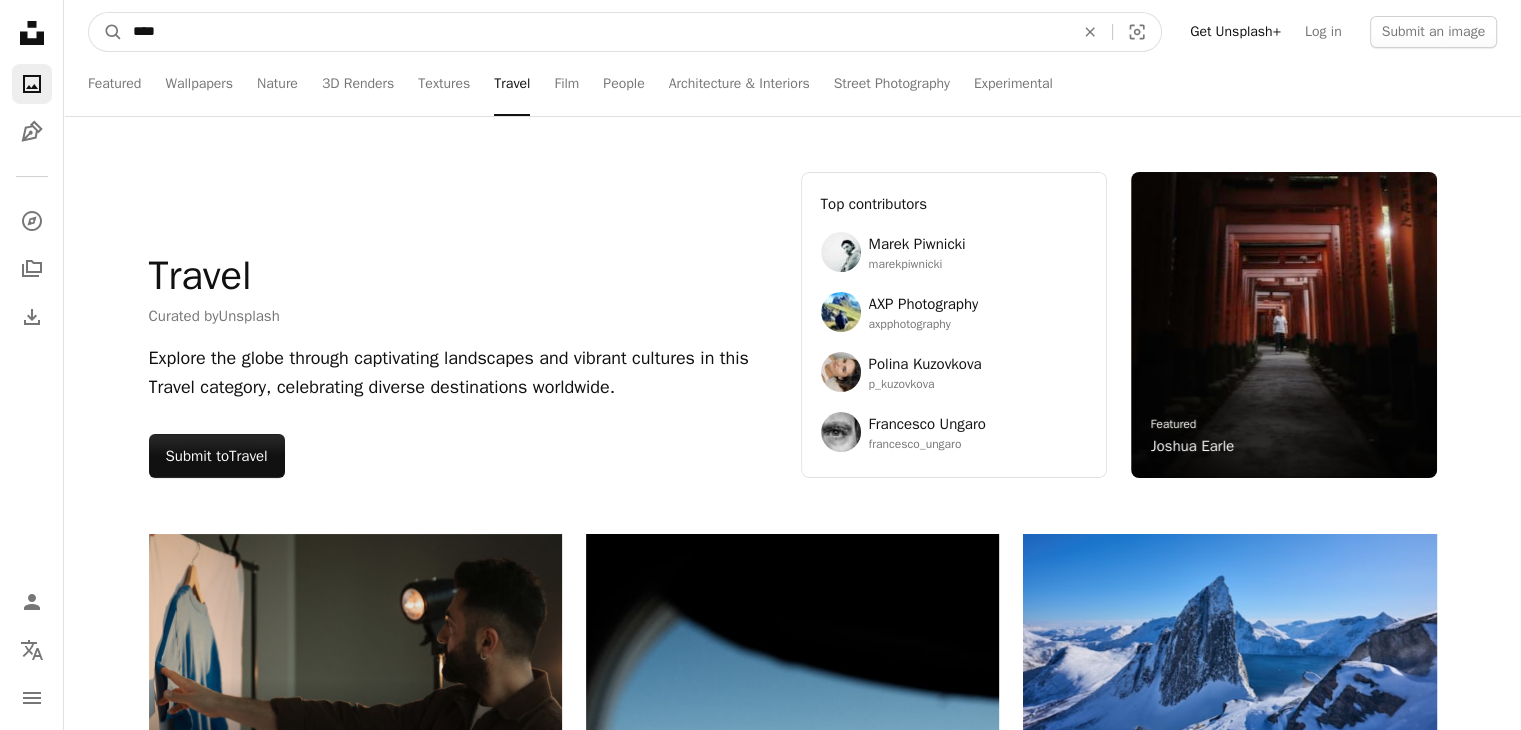 type on "*****" 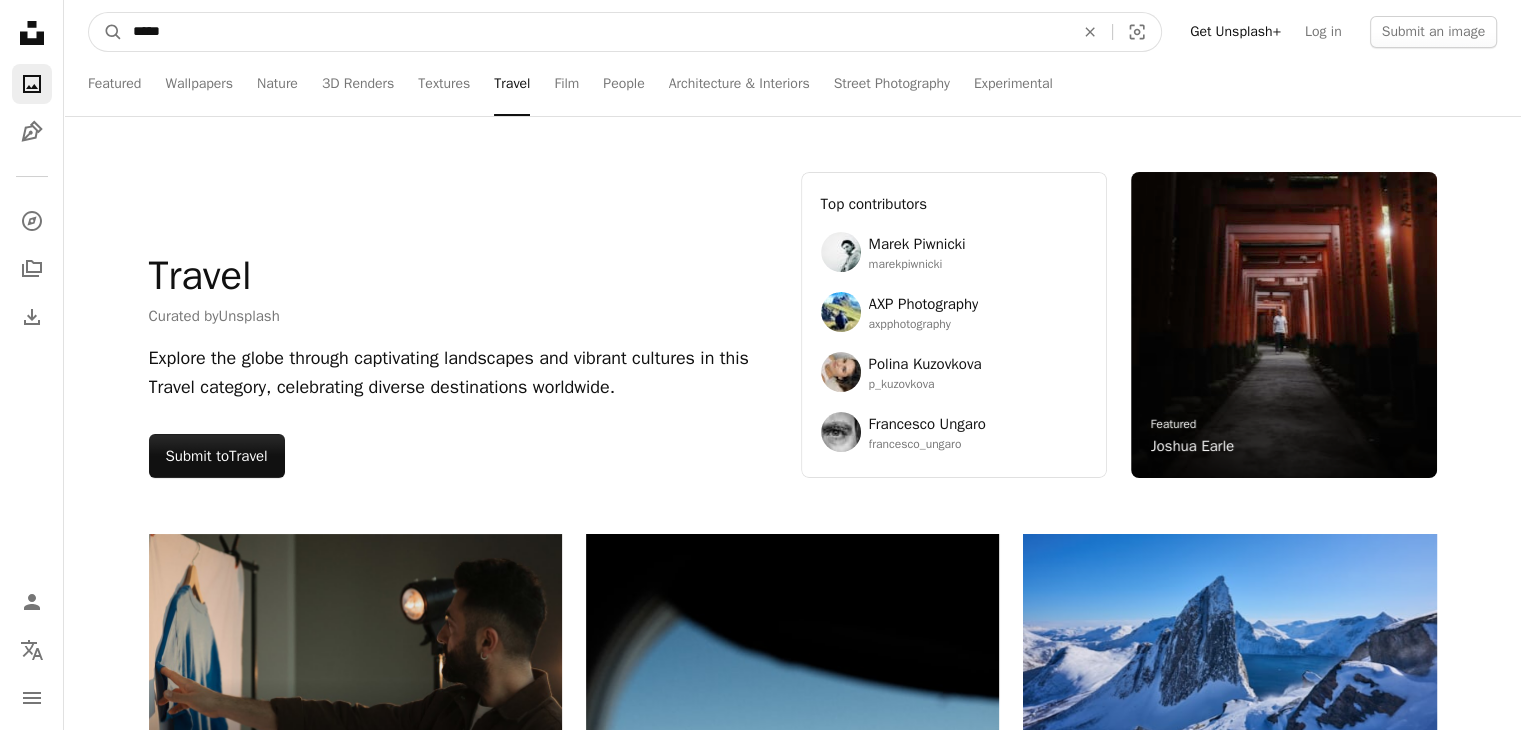 click on "A magnifying glass" at bounding box center (106, 32) 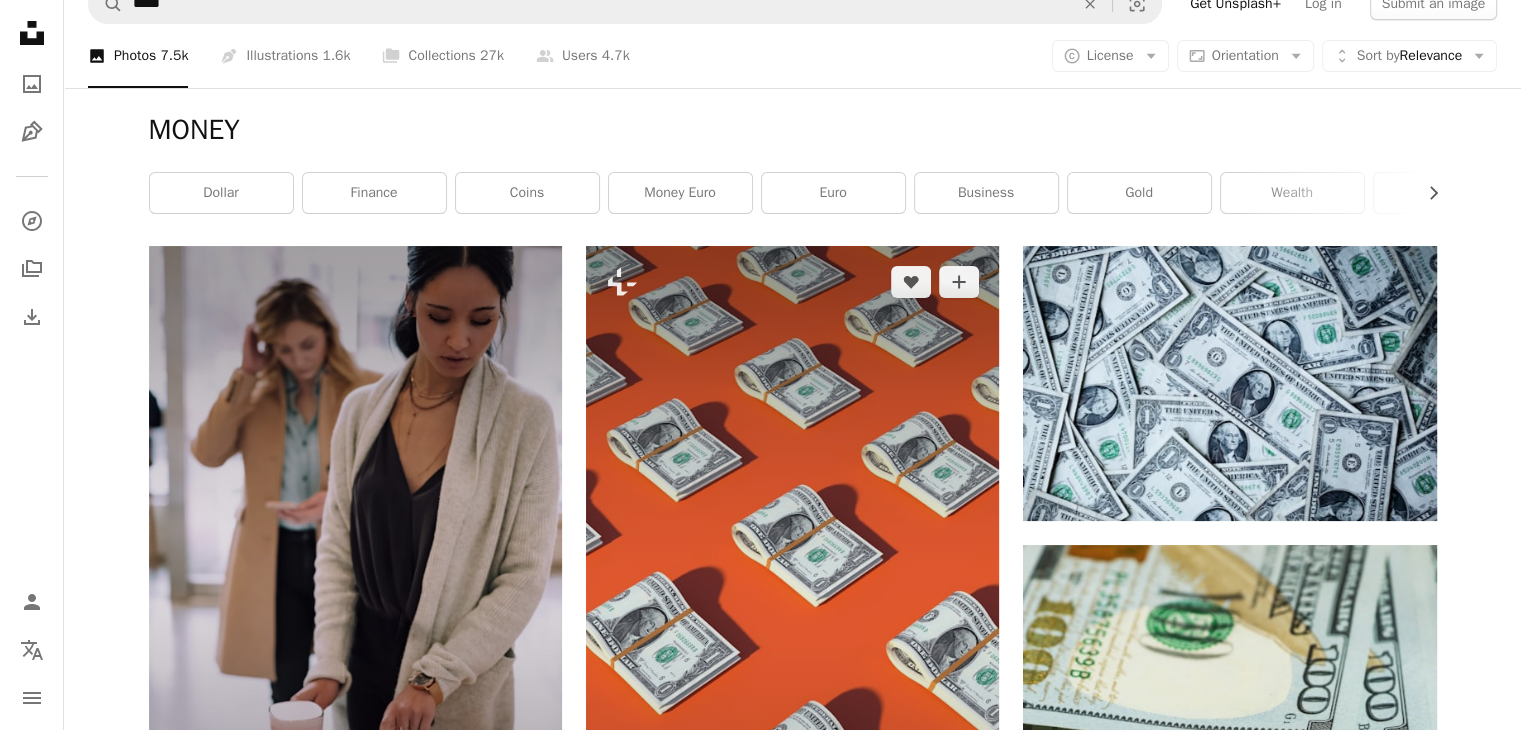 scroll, scrollTop: 20, scrollLeft: 0, axis: vertical 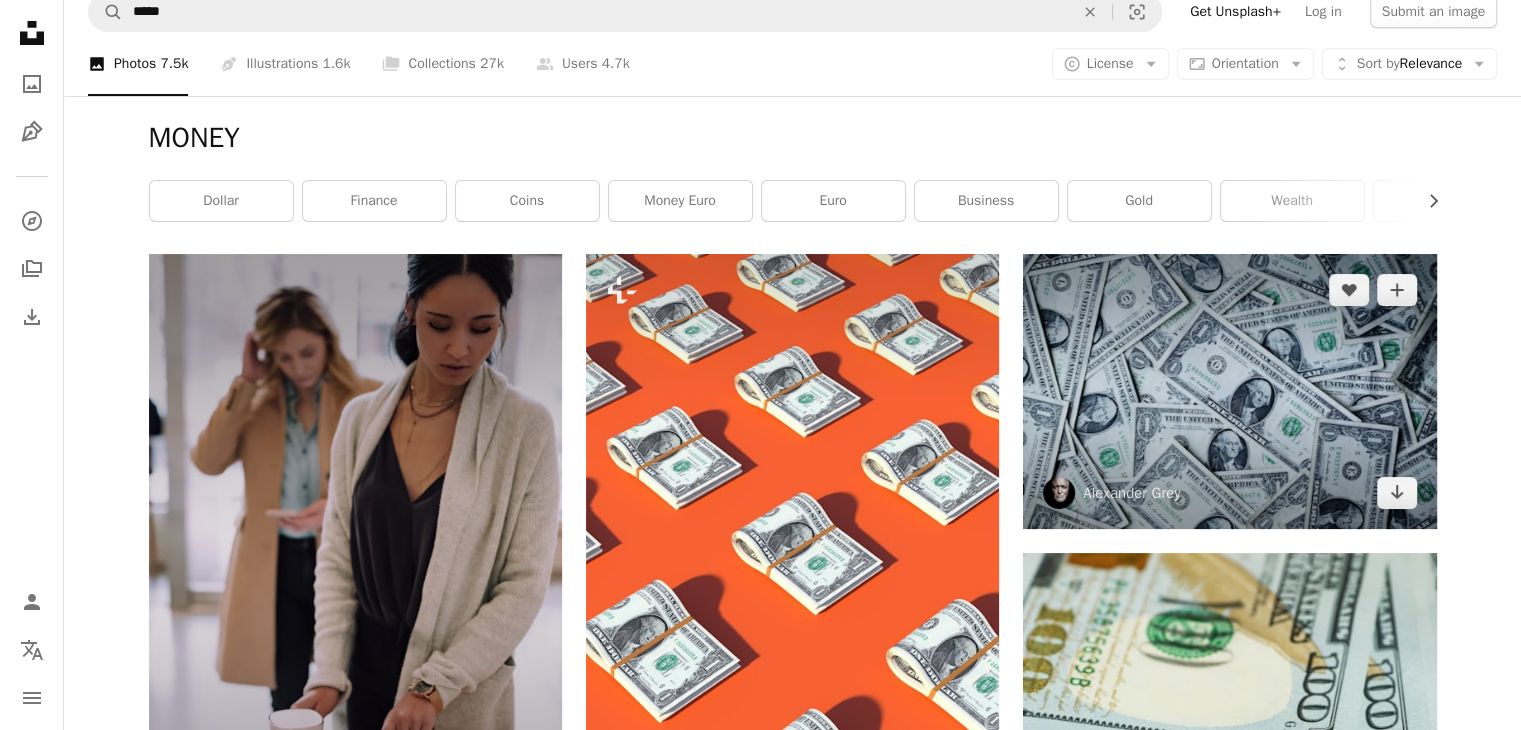 click at bounding box center (1229, 391) 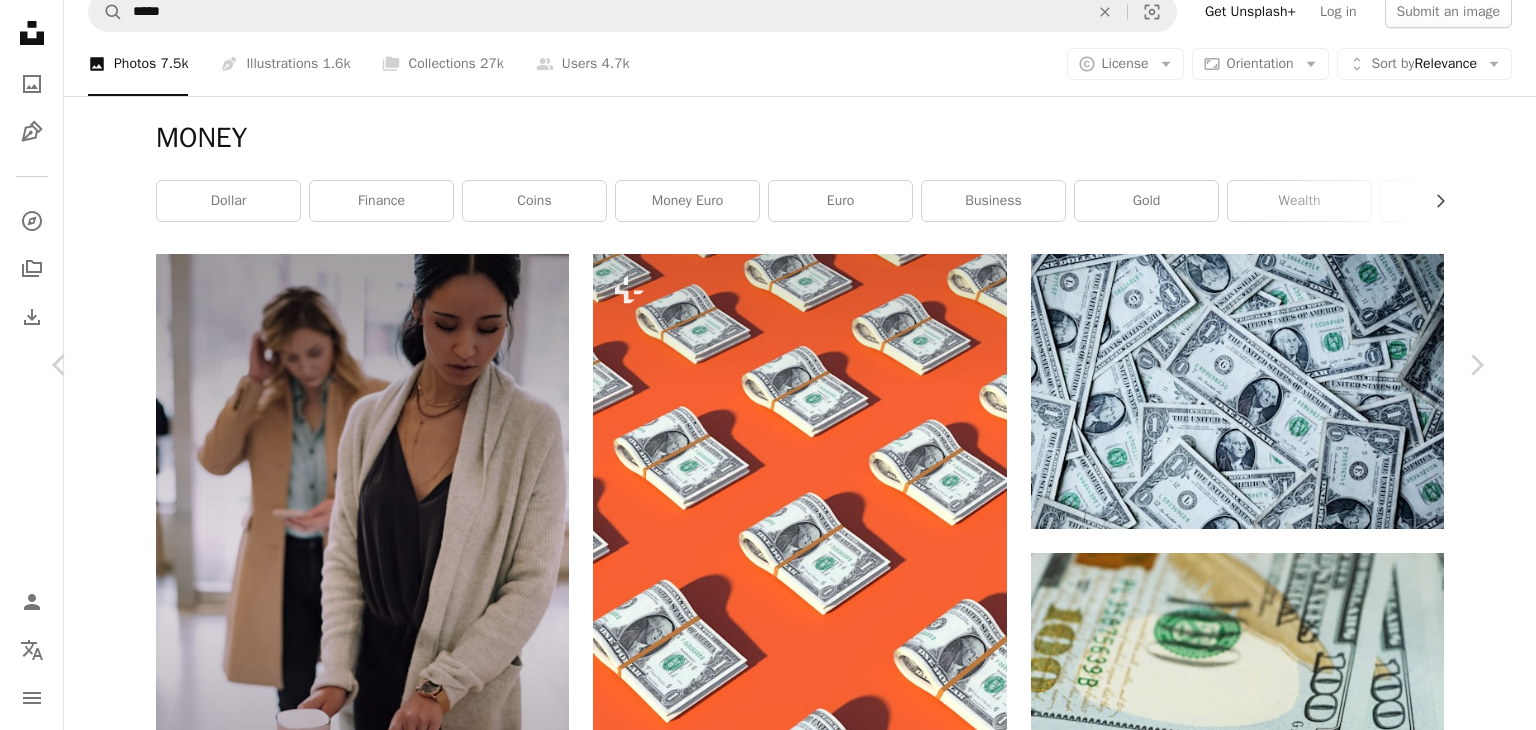 click on "Chevron down" 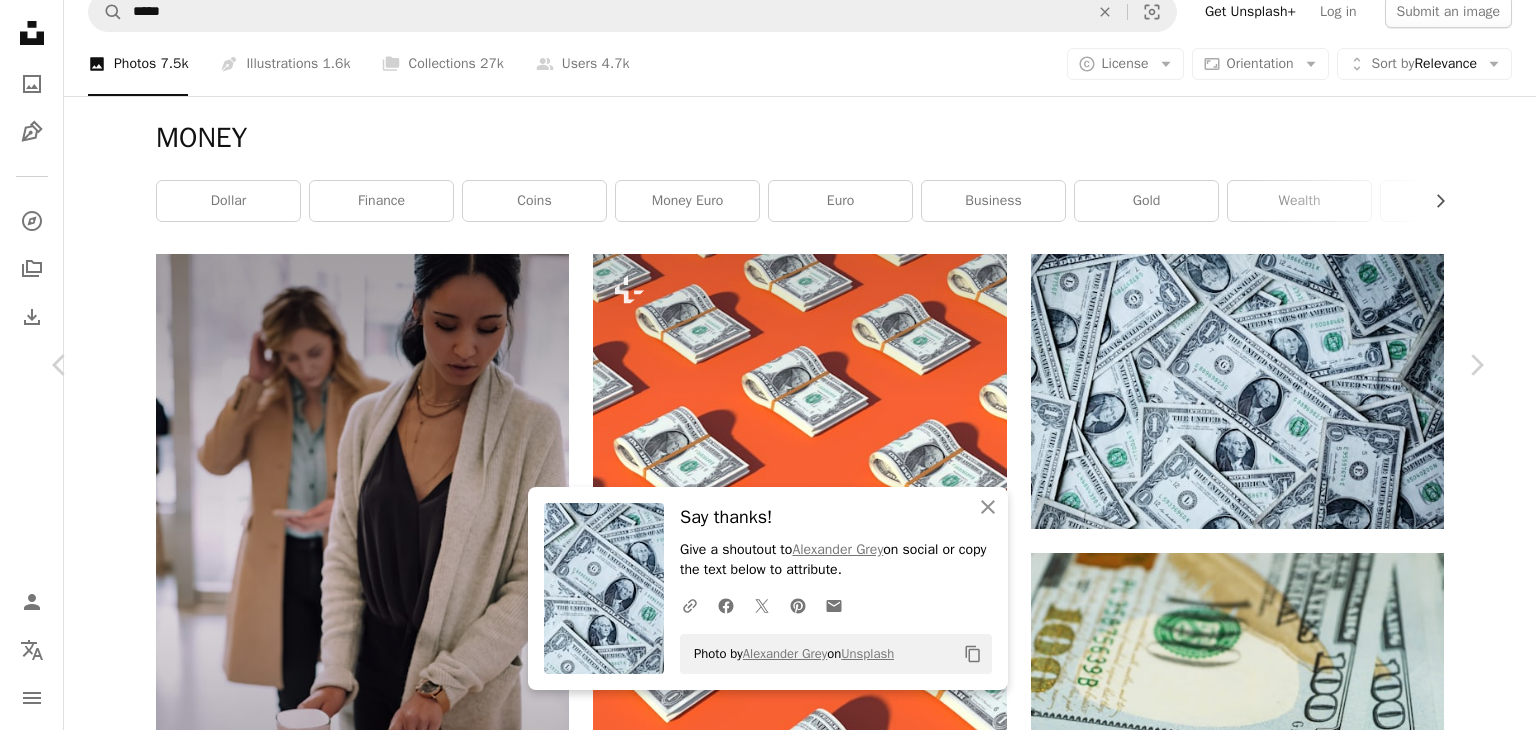 click on "An X shape" at bounding box center (20, 20) 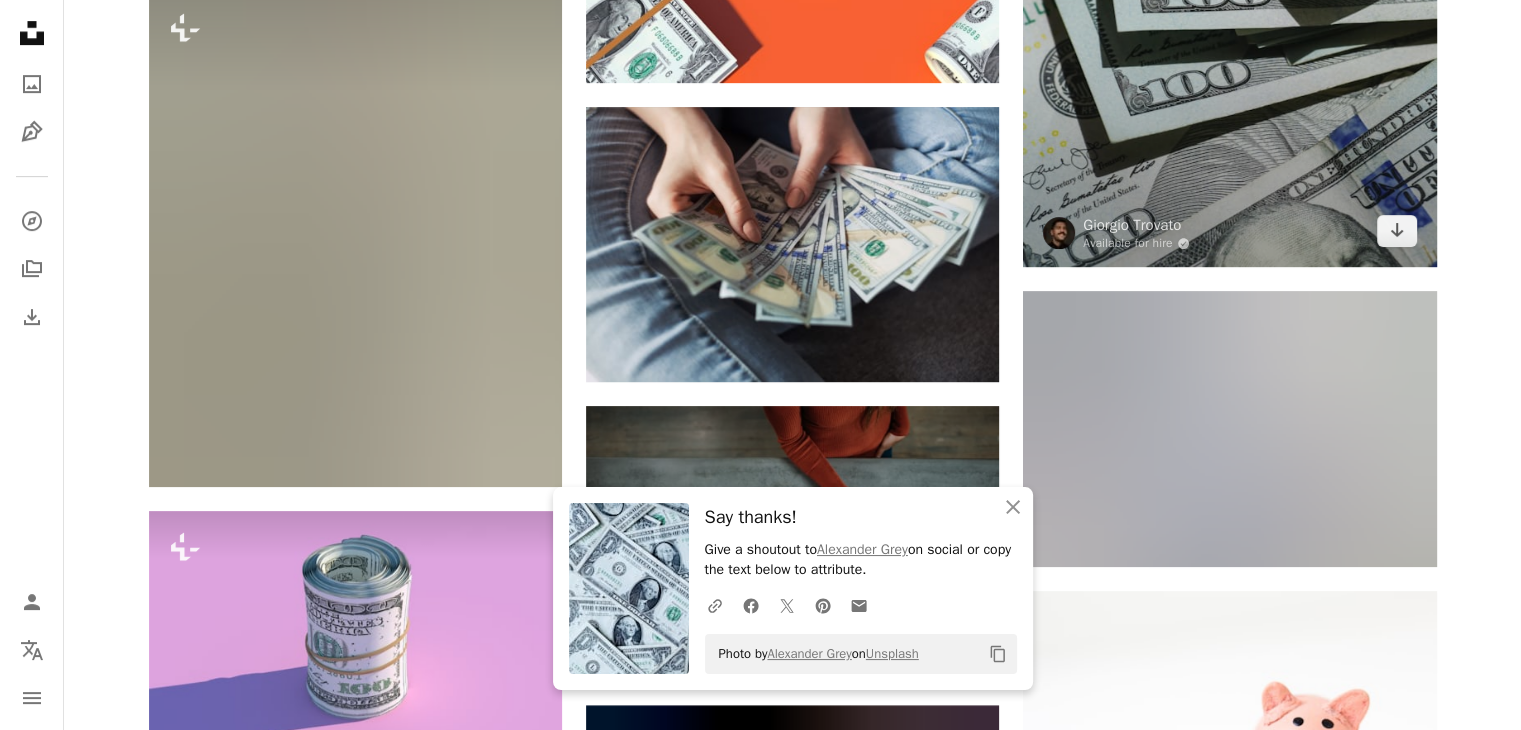 scroll, scrollTop: 927, scrollLeft: 0, axis: vertical 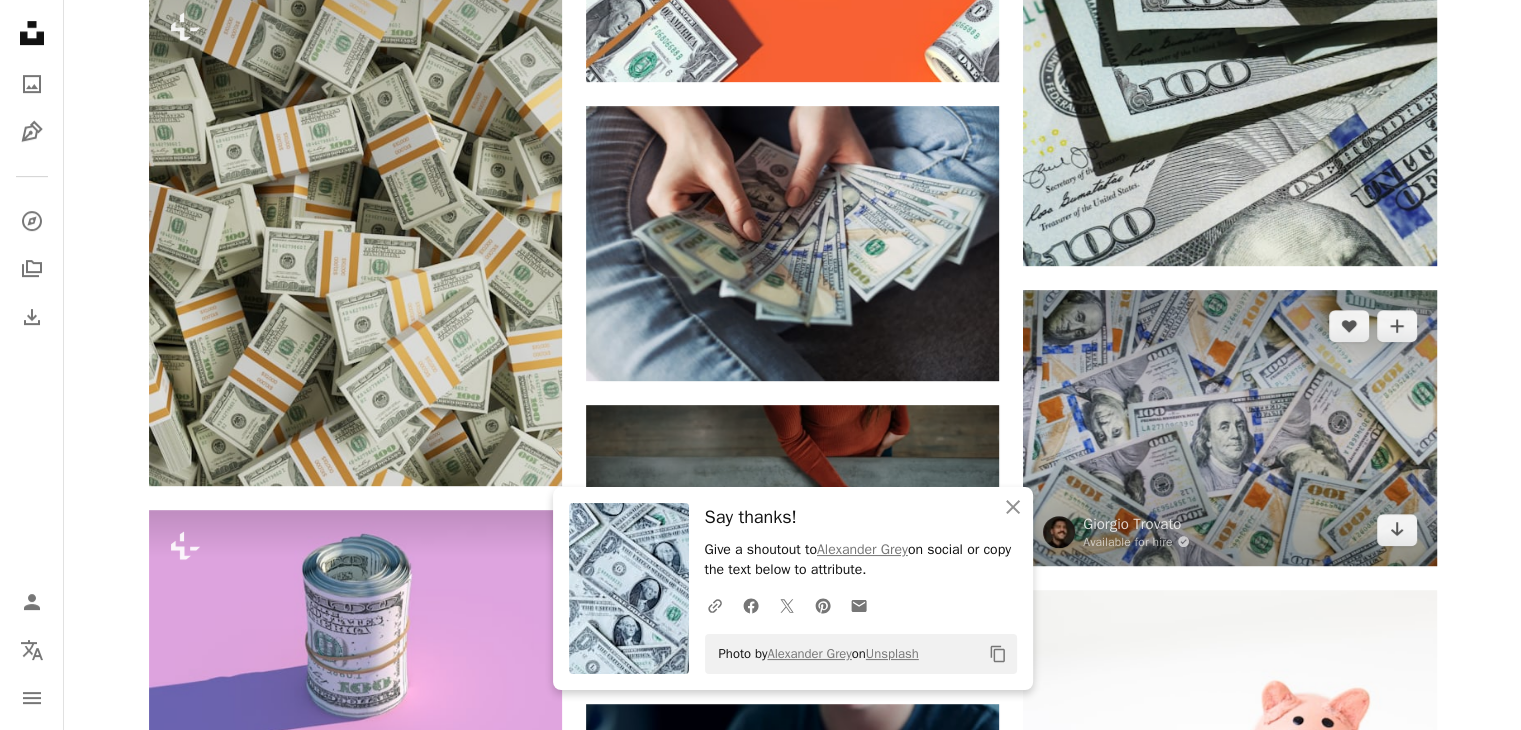 click at bounding box center (1229, 427) 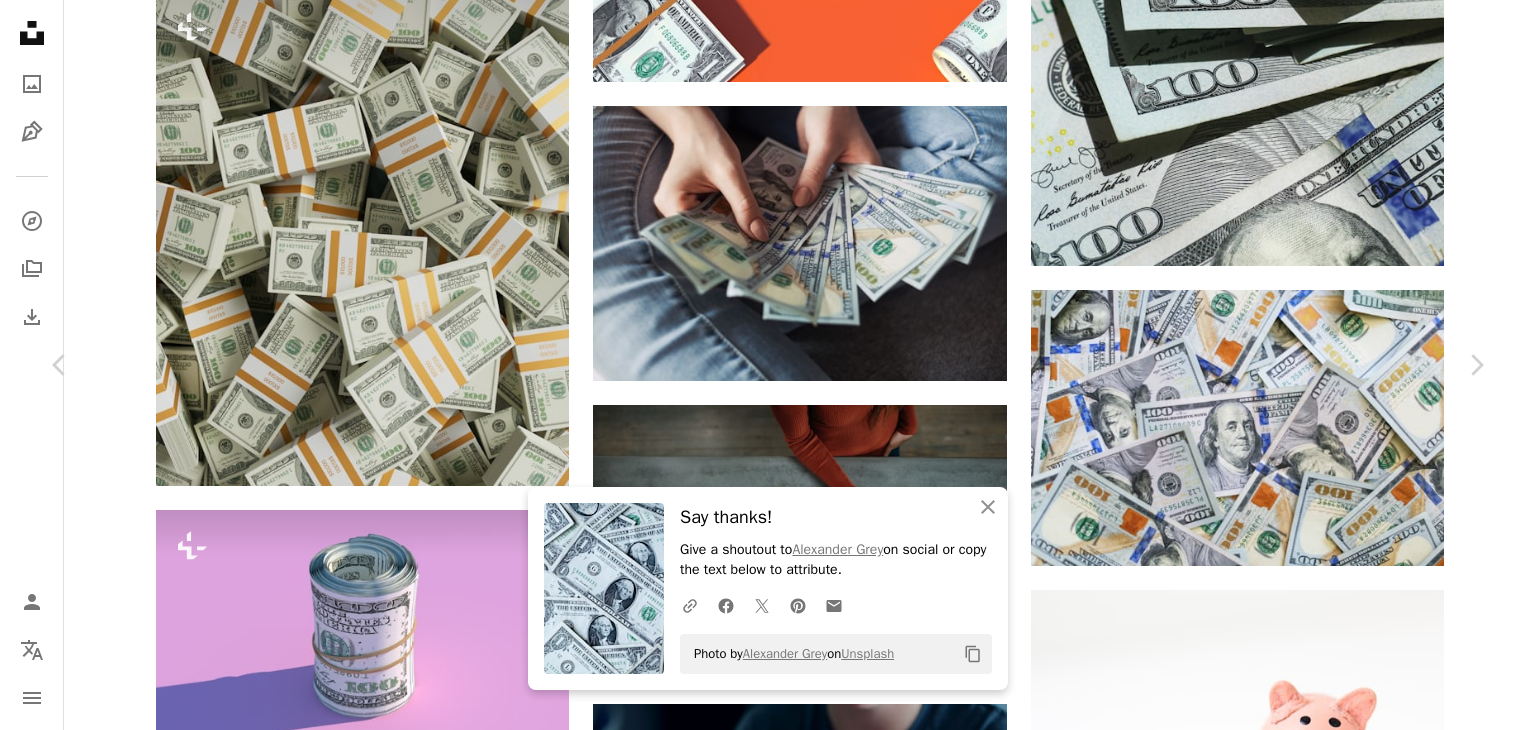 click on "Chevron down" 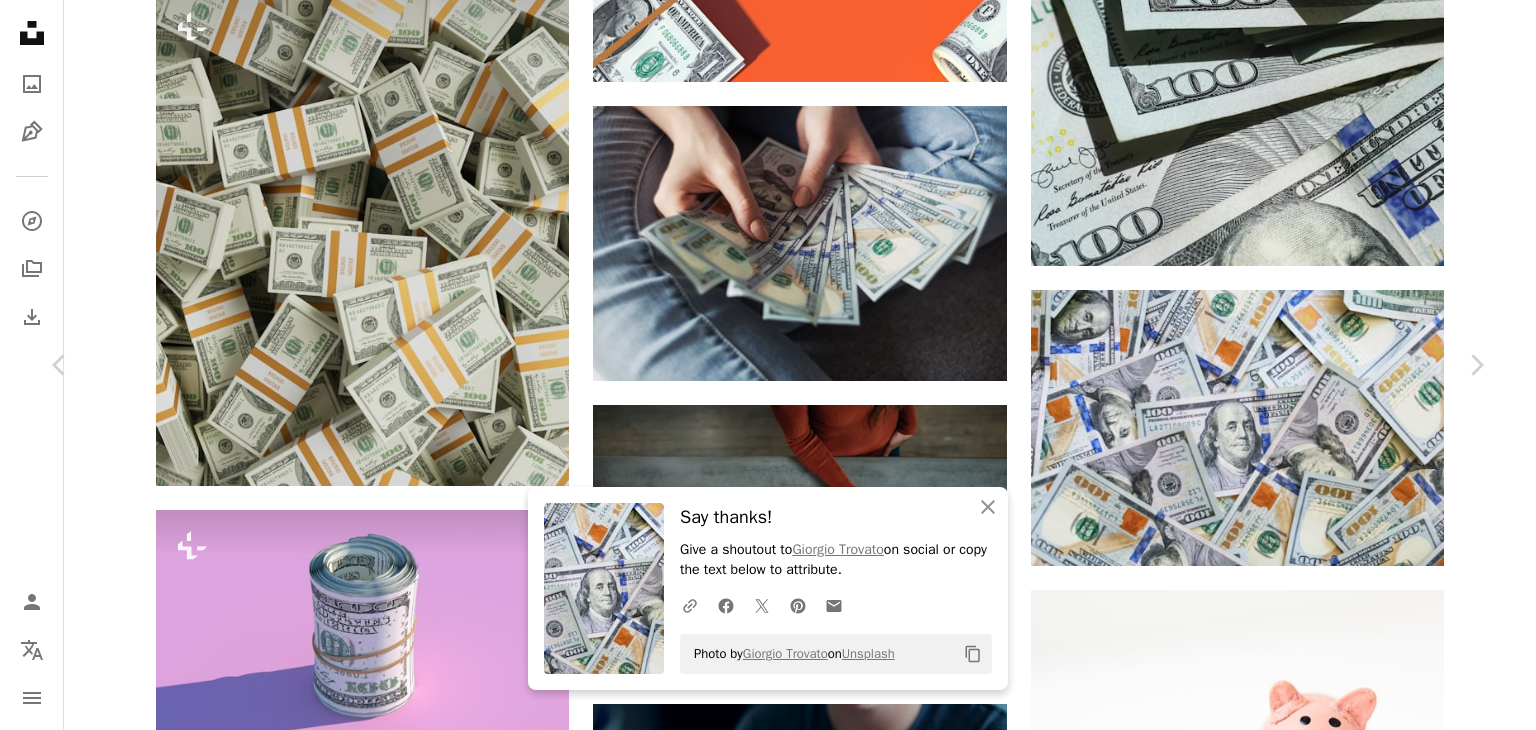 click on "An X shape" at bounding box center [20, 20] 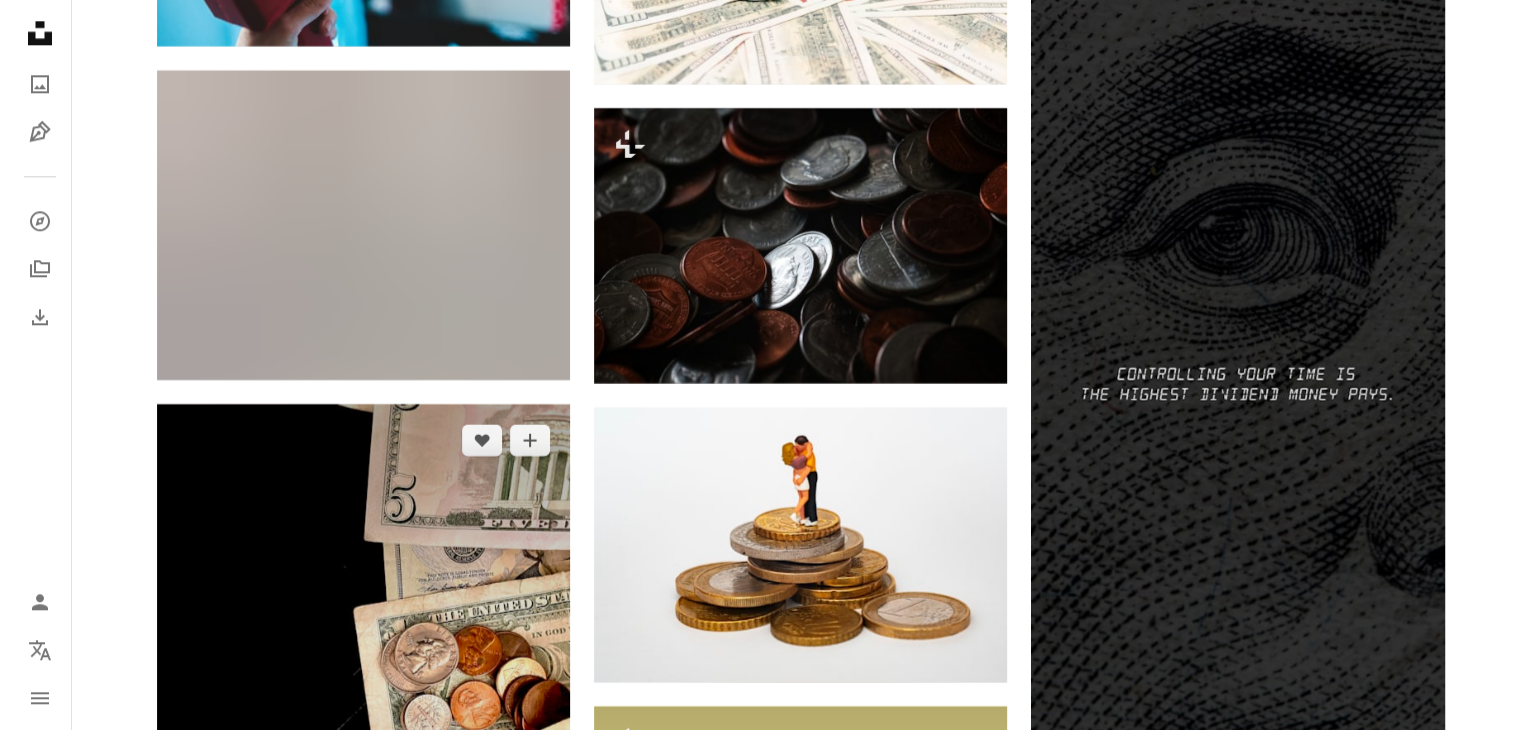 scroll, scrollTop: 9919, scrollLeft: 0, axis: vertical 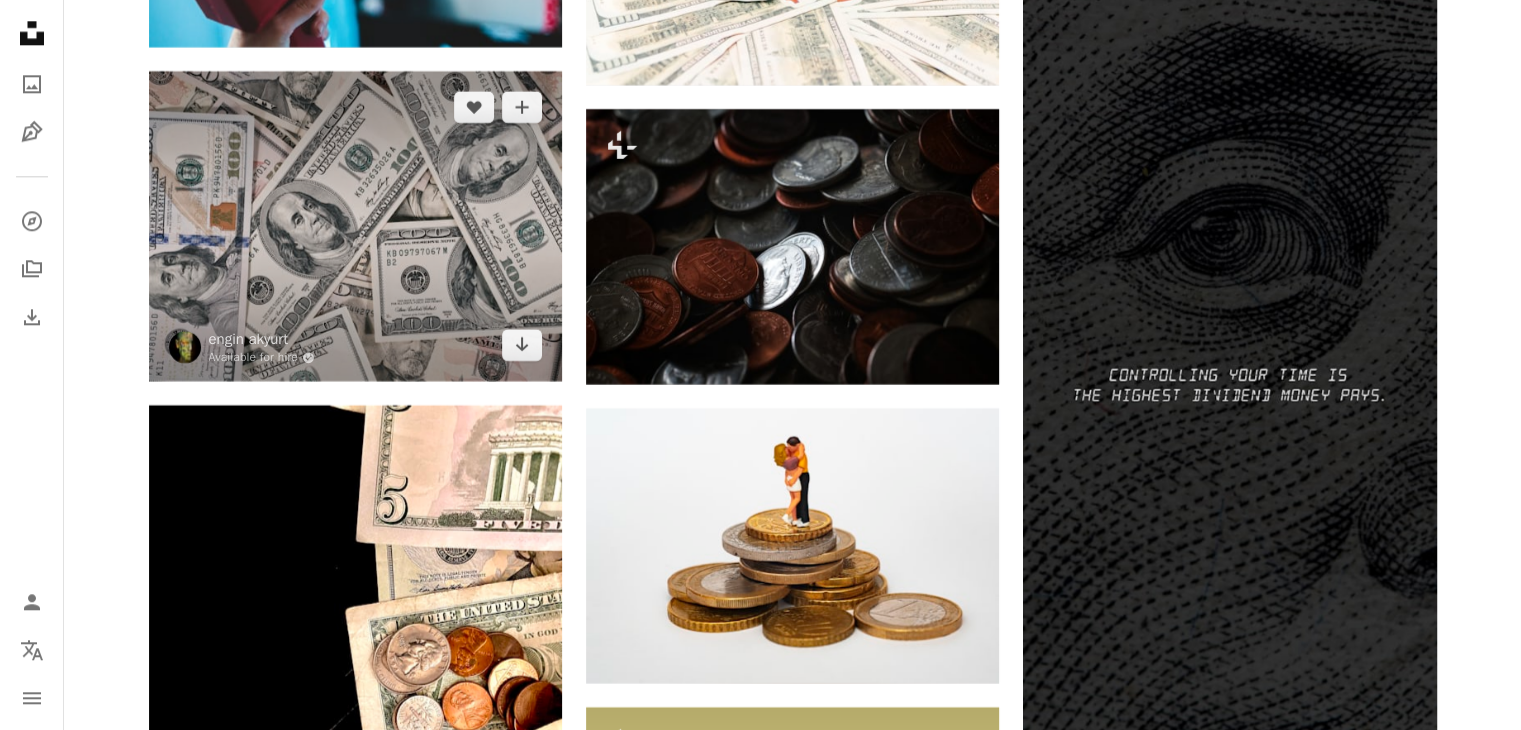 click at bounding box center [355, 226] 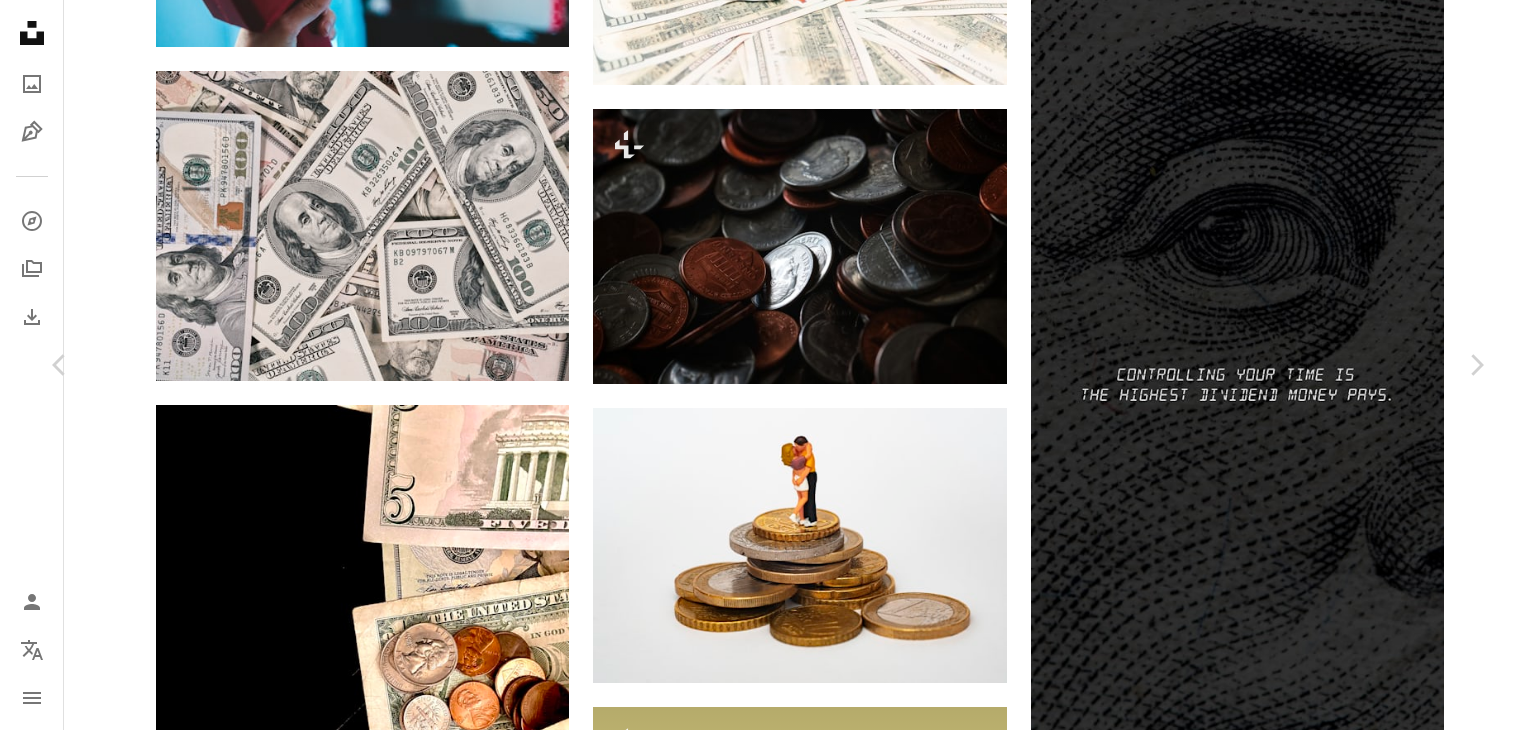 click 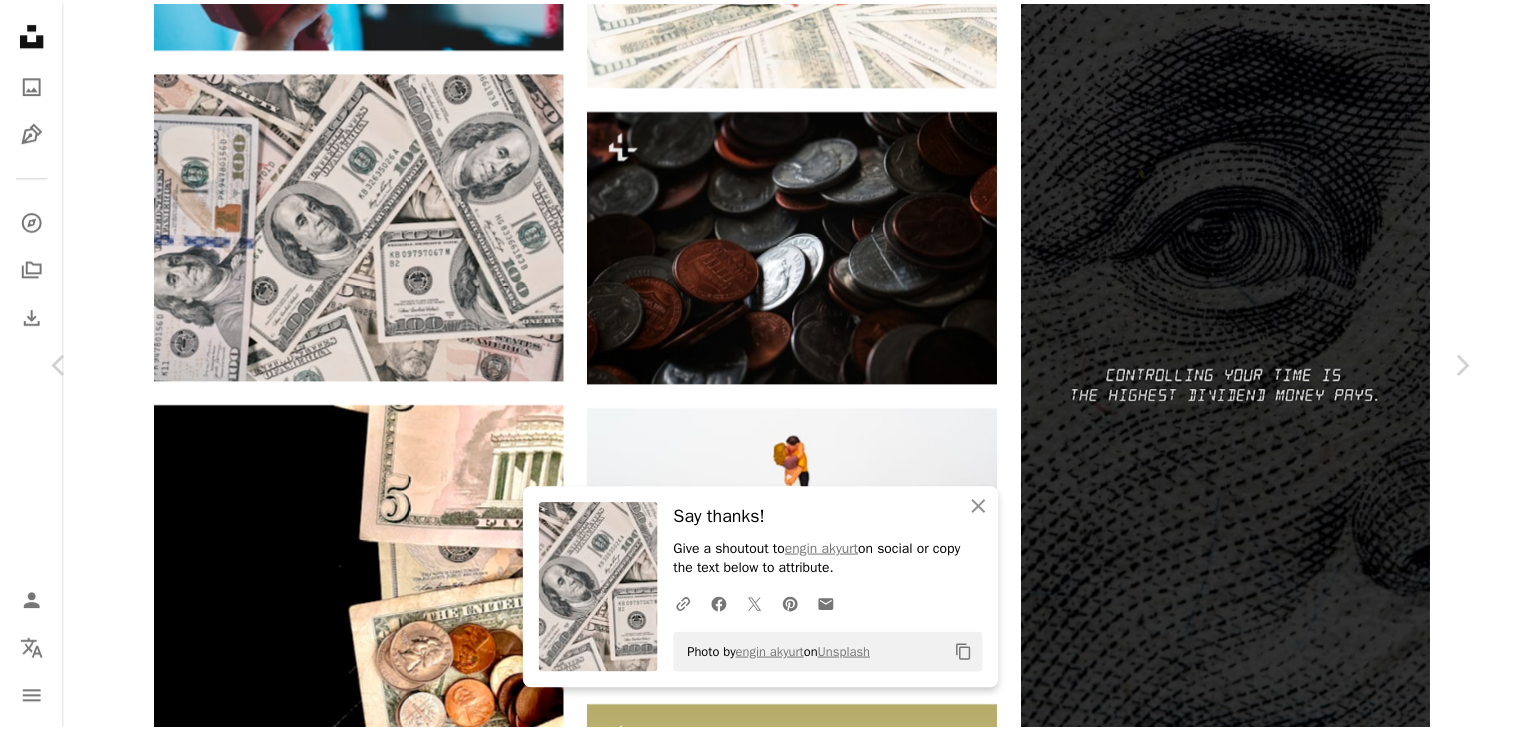 scroll, scrollTop: 974, scrollLeft: 0, axis: vertical 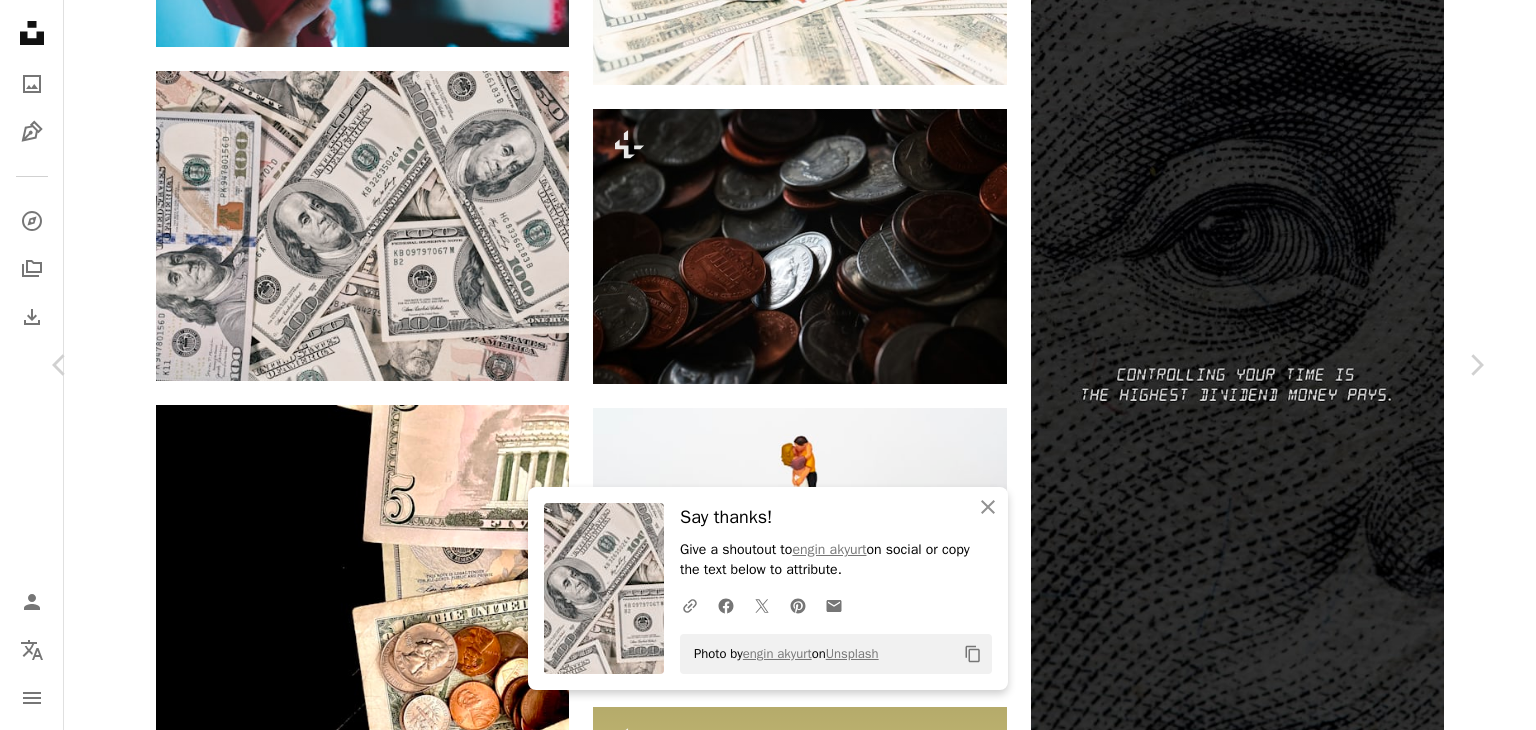 click on "An X shape" at bounding box center [20, 20] 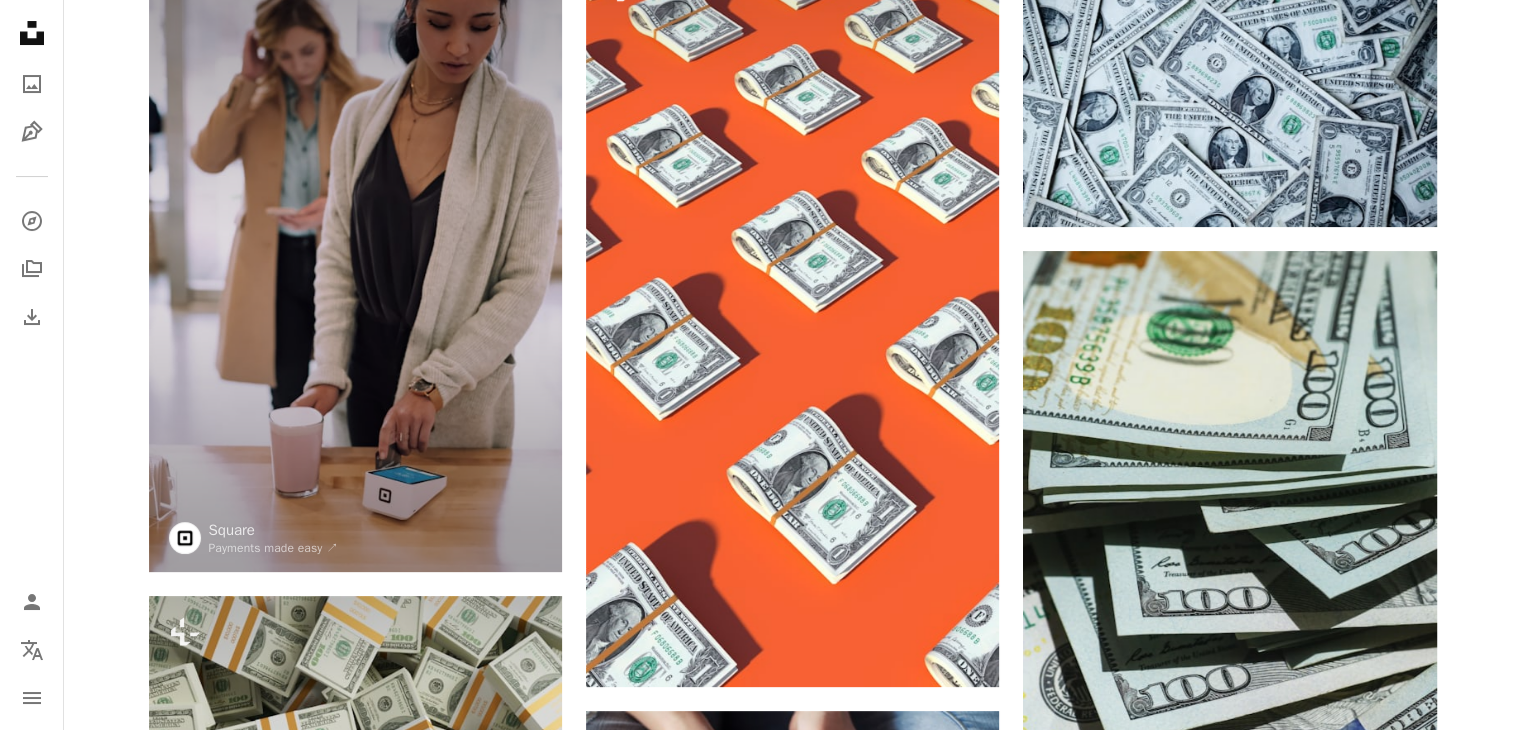 scroll, scrollTop: 0, scrollLeft: 0, axis: both 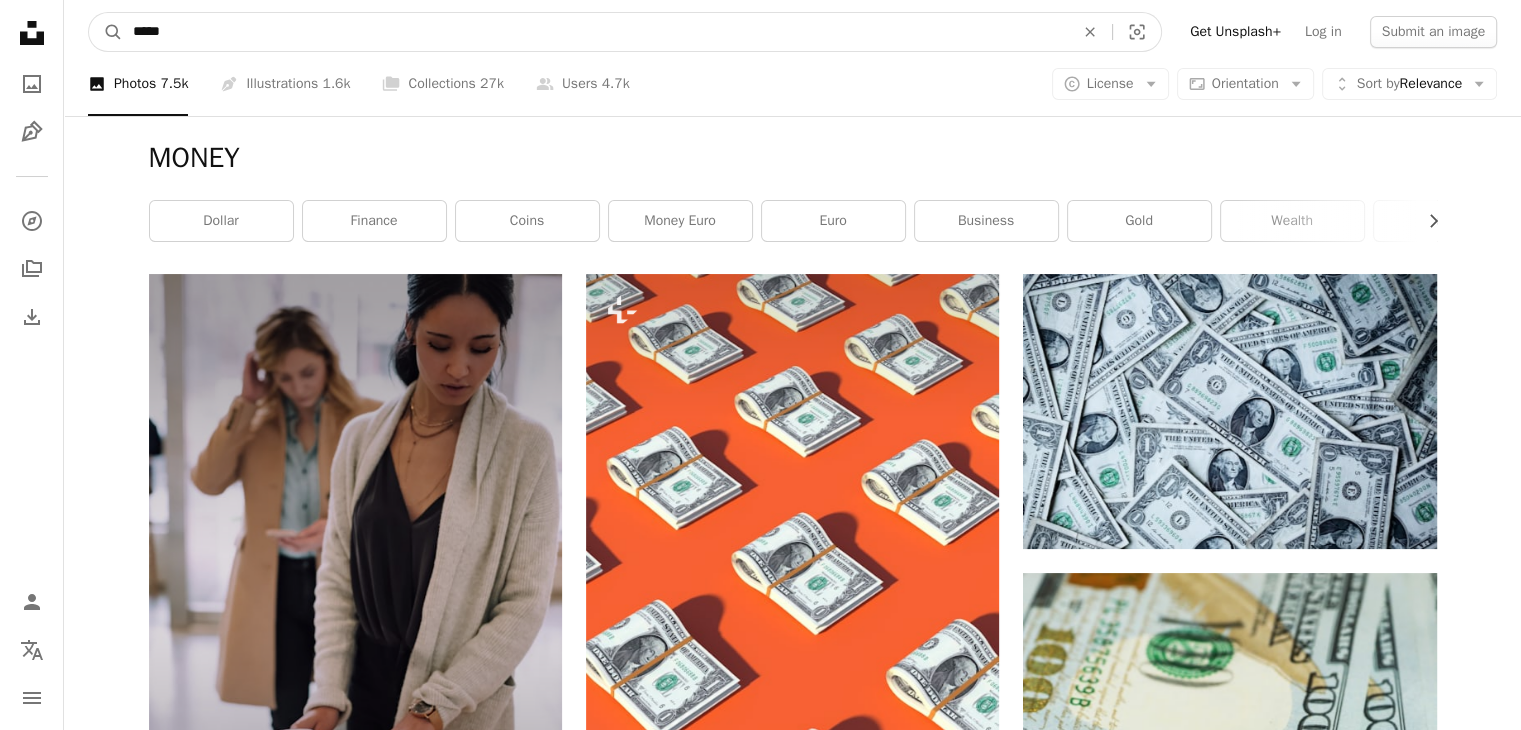 click on "*****" at bounding box center (595, 32) 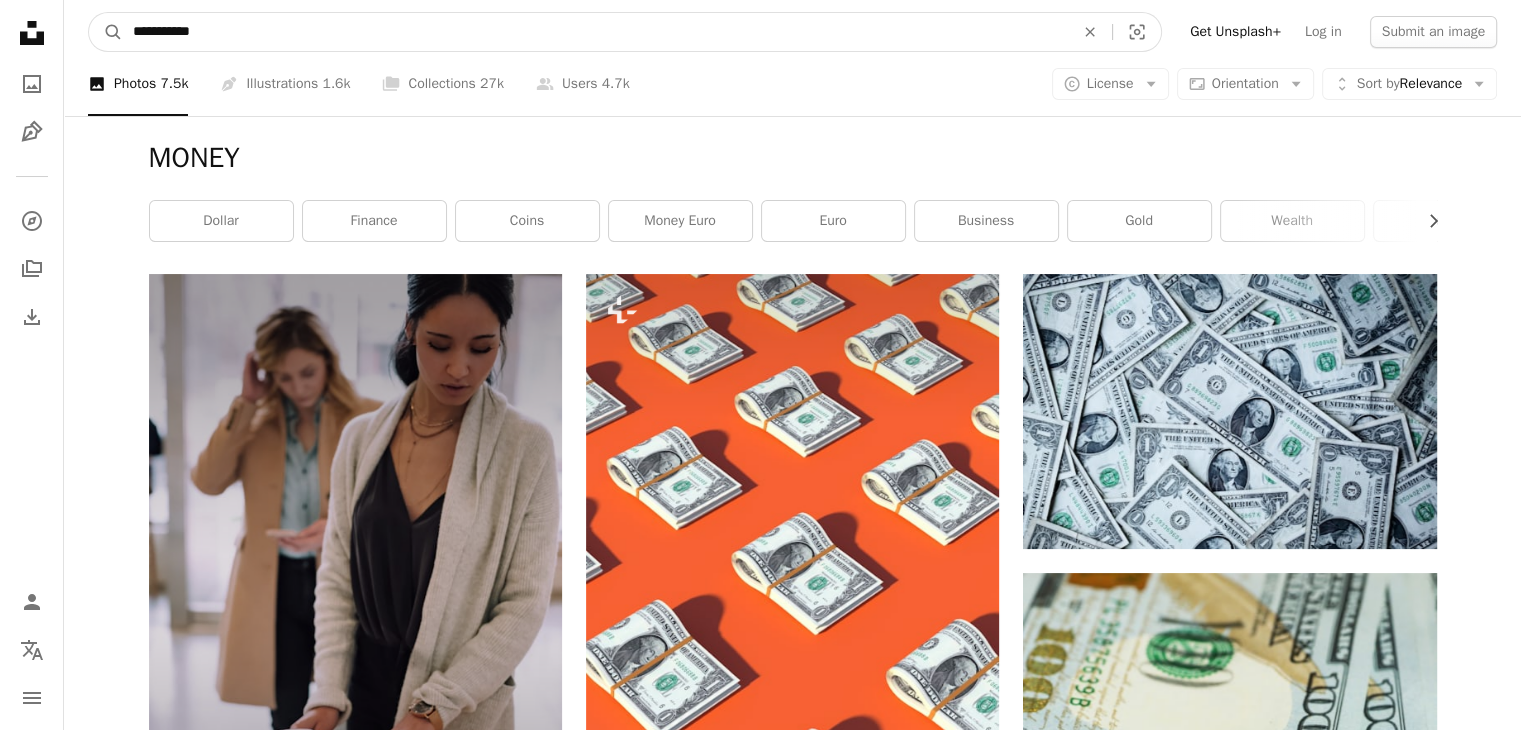 type on "**********" 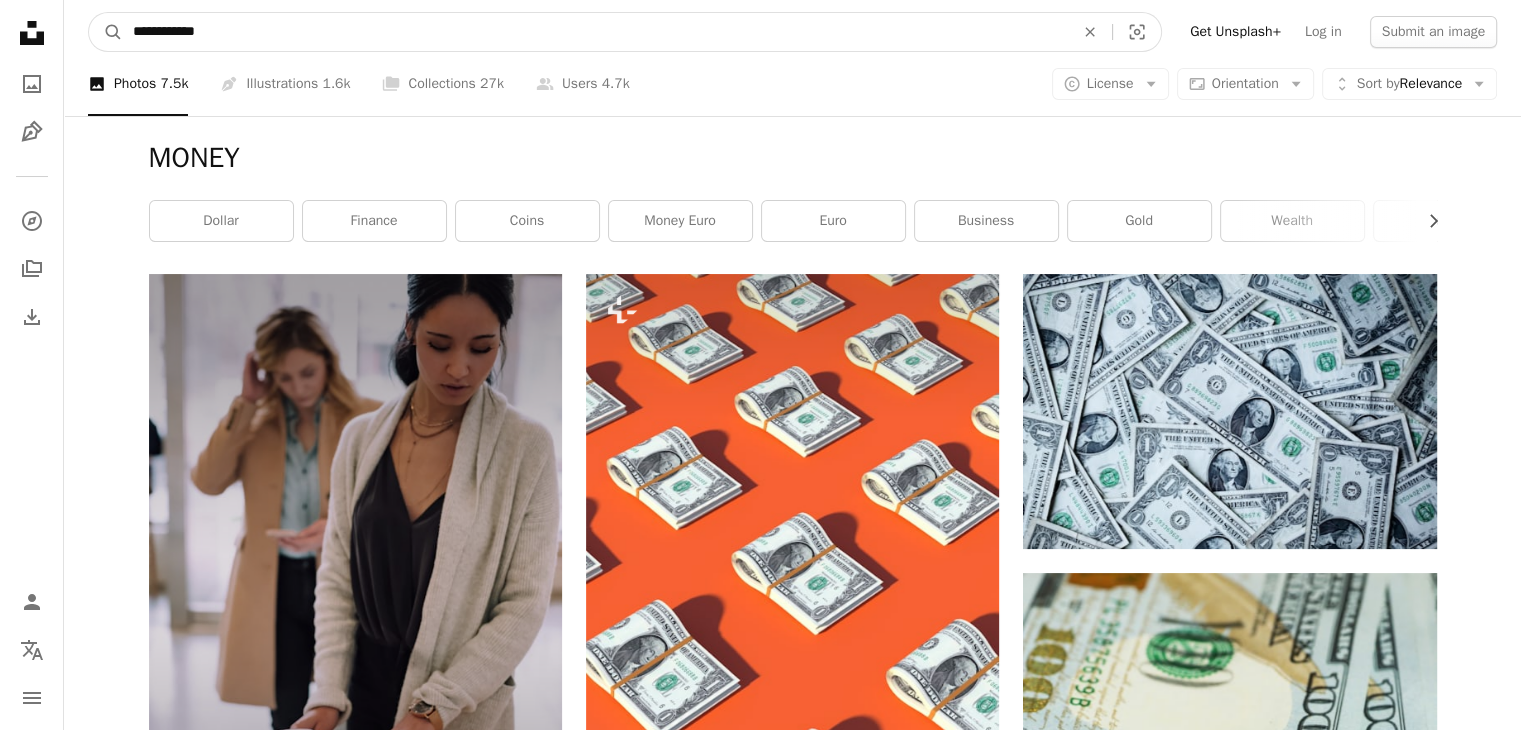 click on "A magnifying glass" at bounding box center [106, 32] 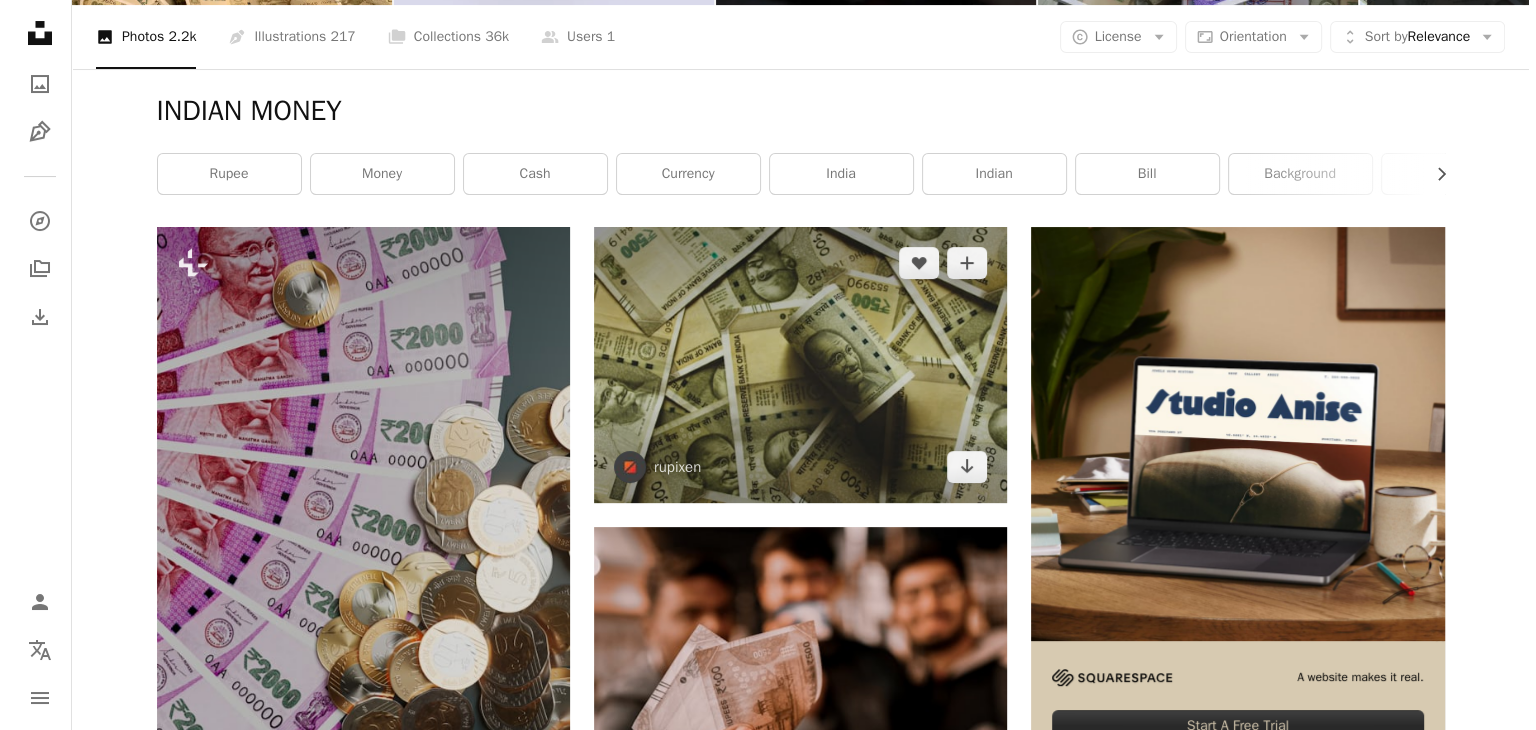 scroll, scrollTop: 260, scrollLeft: 0, axis: vertical 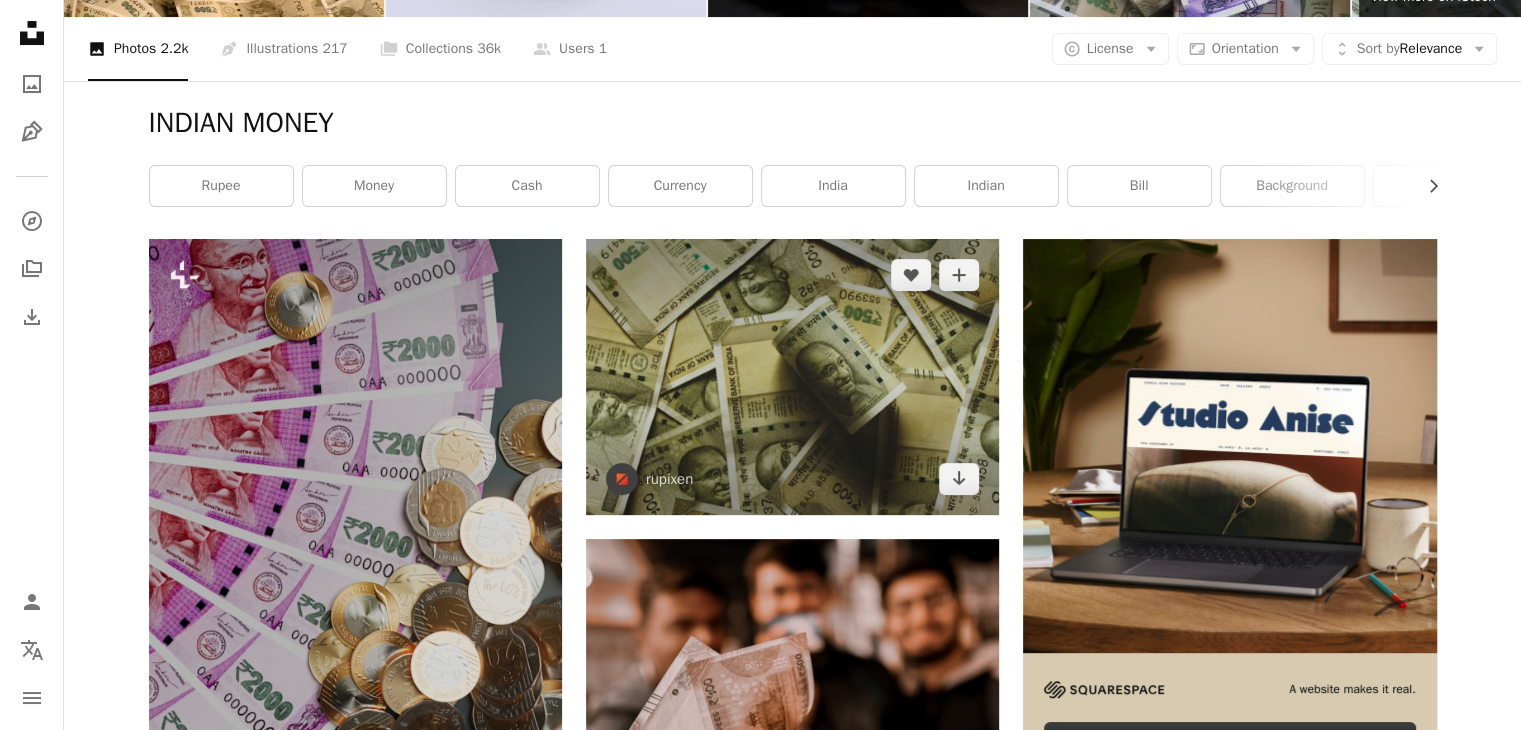 click at bounding box center [792, 376] 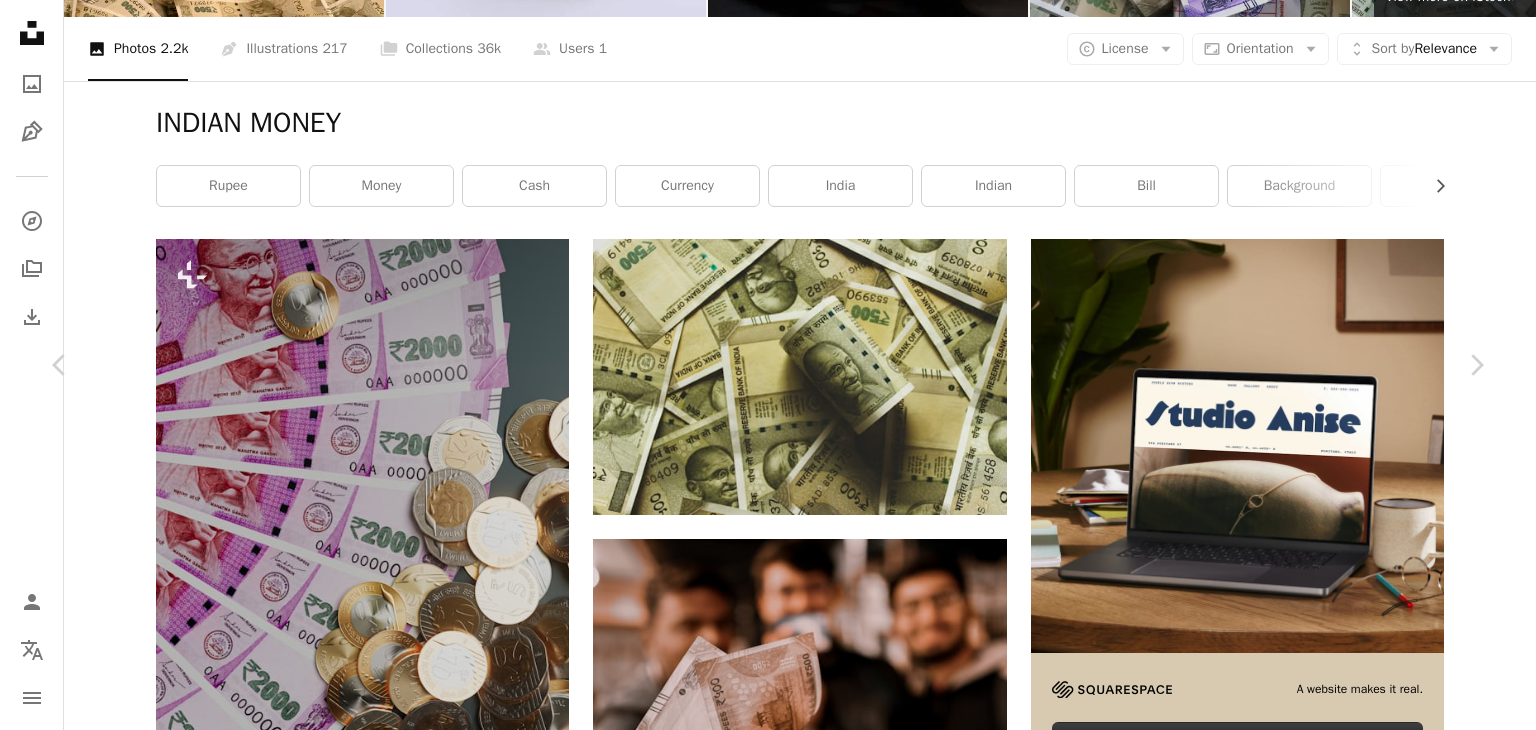 scroll, scrollTop: 0, scrollLeft: 0, axis: both 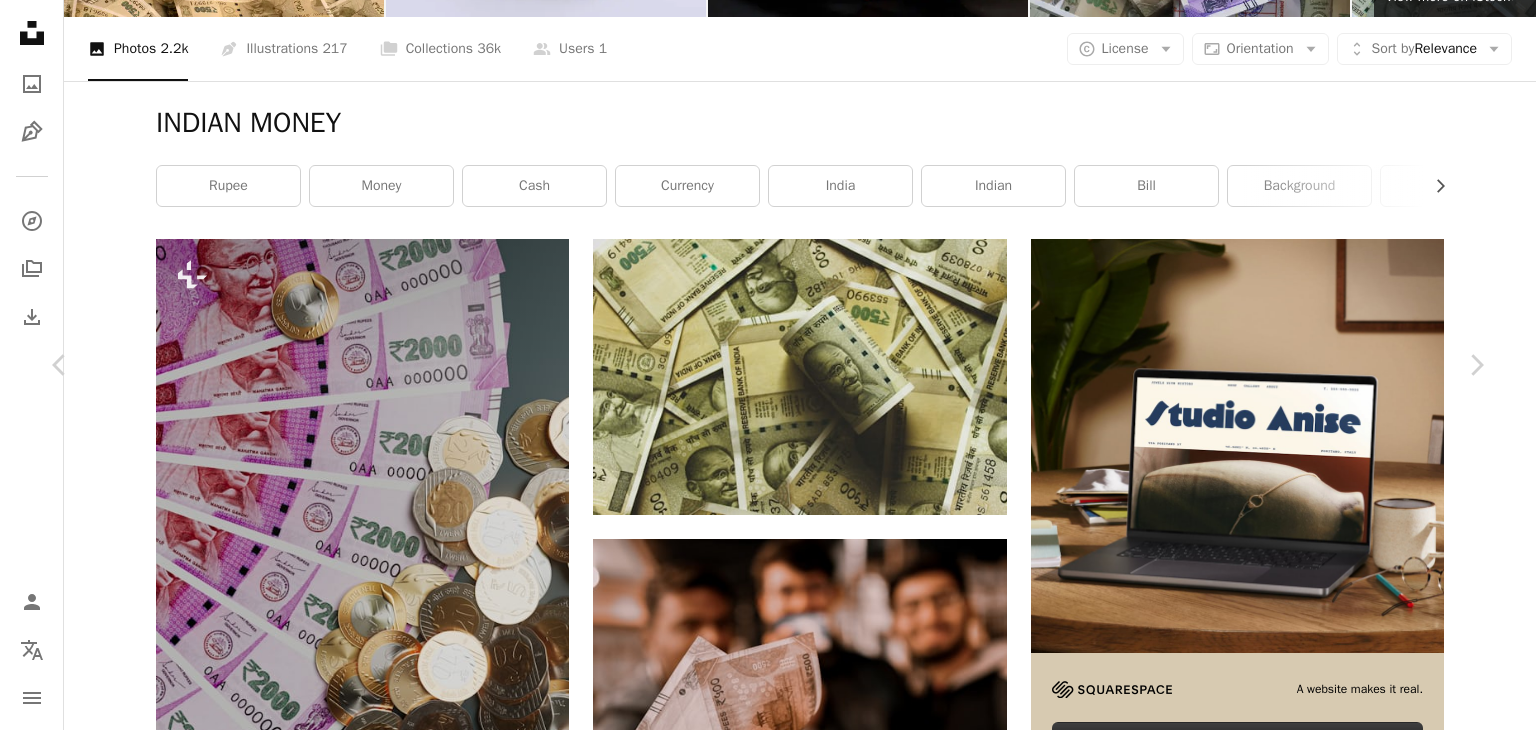 click on "Chevron down" 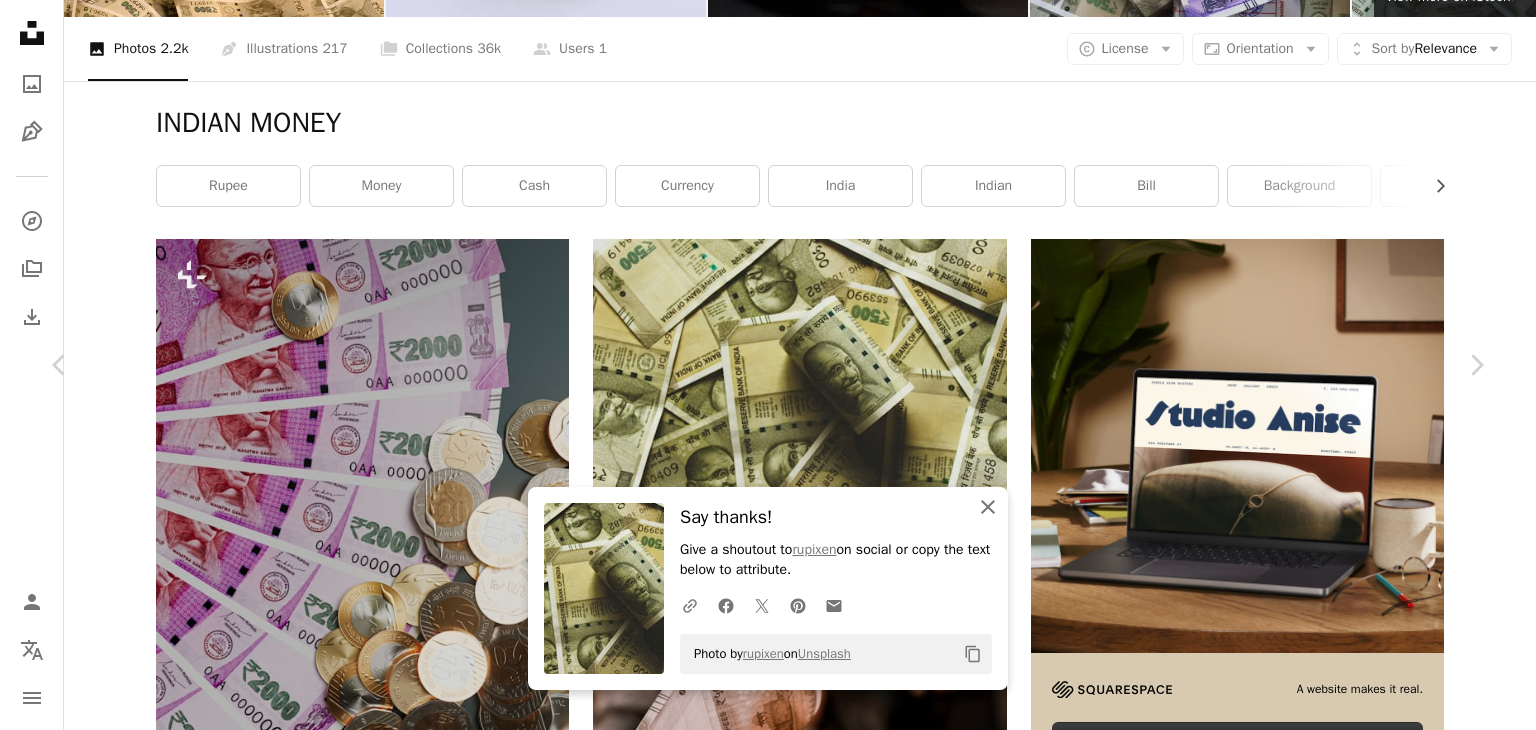 click on "An X shape" 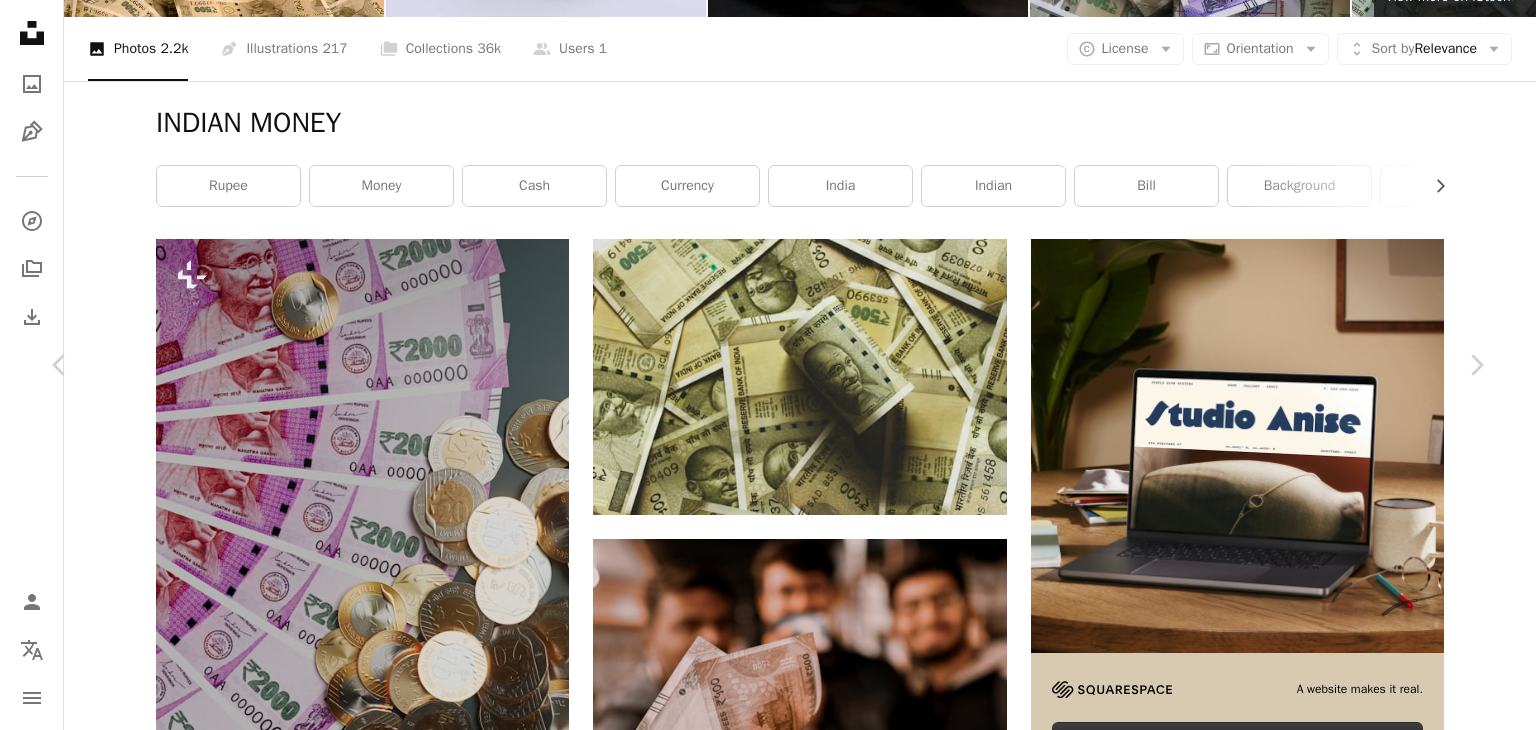 scroll, scrollTop: 2432, scrollLeft: 0, axis: vertical 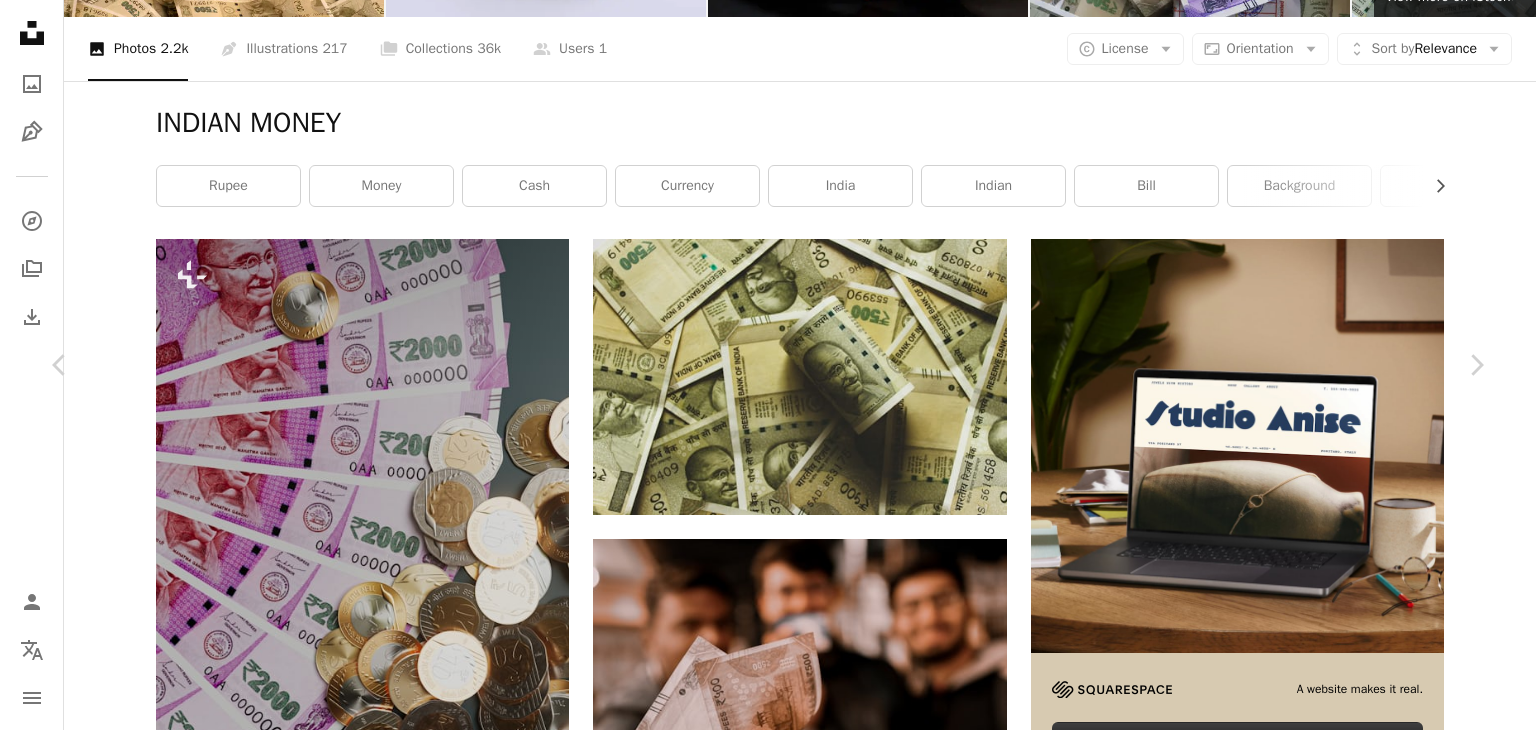 click on "An X shape" at bounding box center [20, 20] 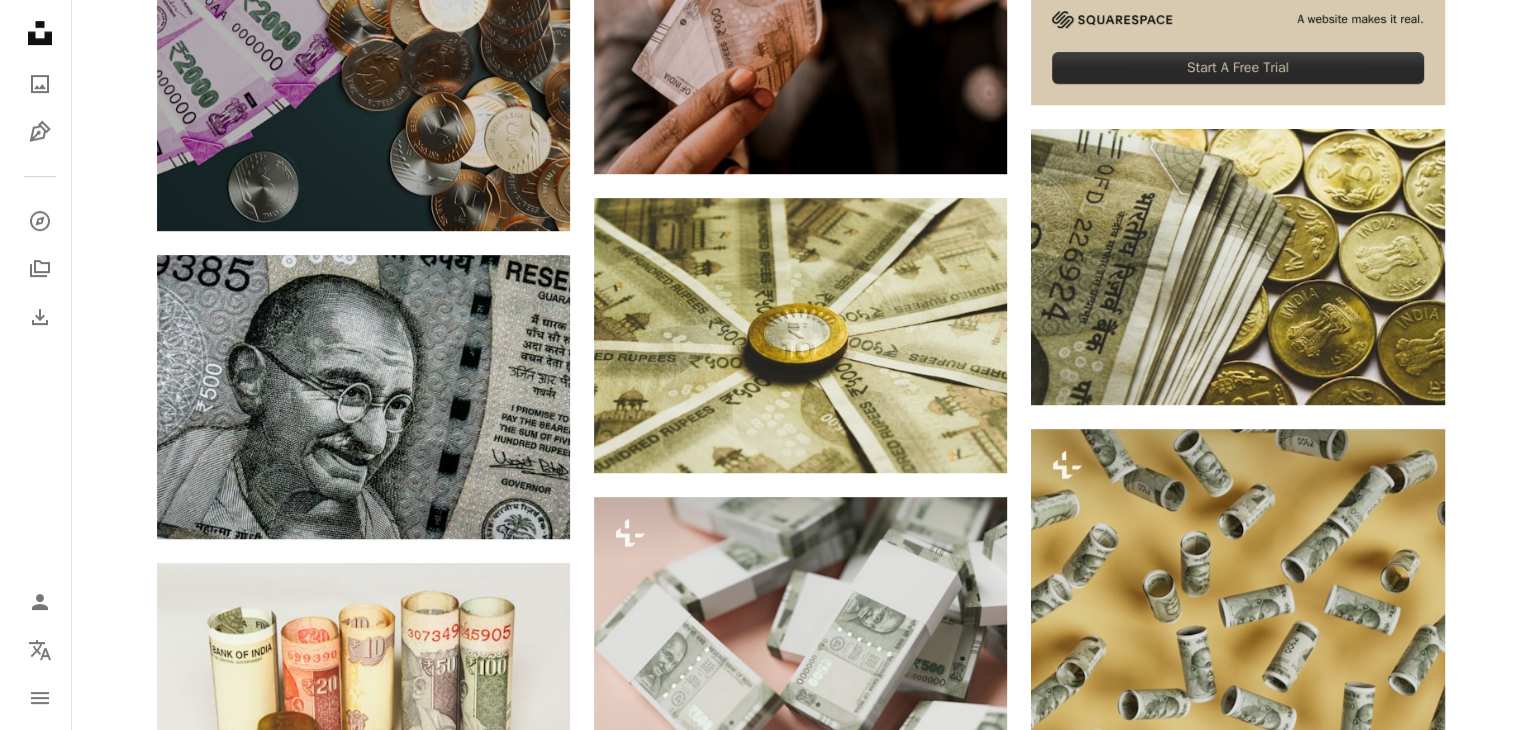 scroll, scrollTop: 932, scrollLeft: 0, axis: vertical 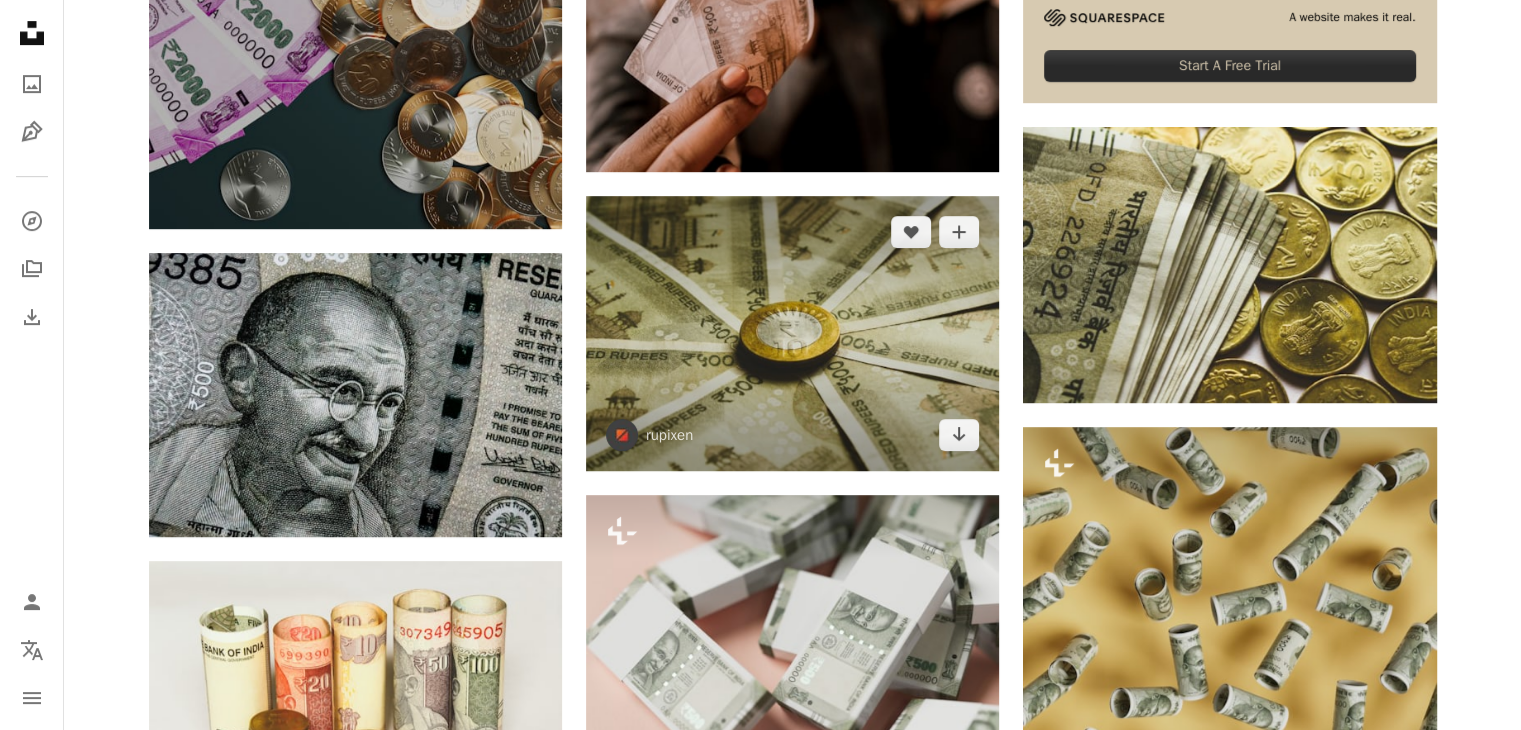 click at bounding box center [792, 333] 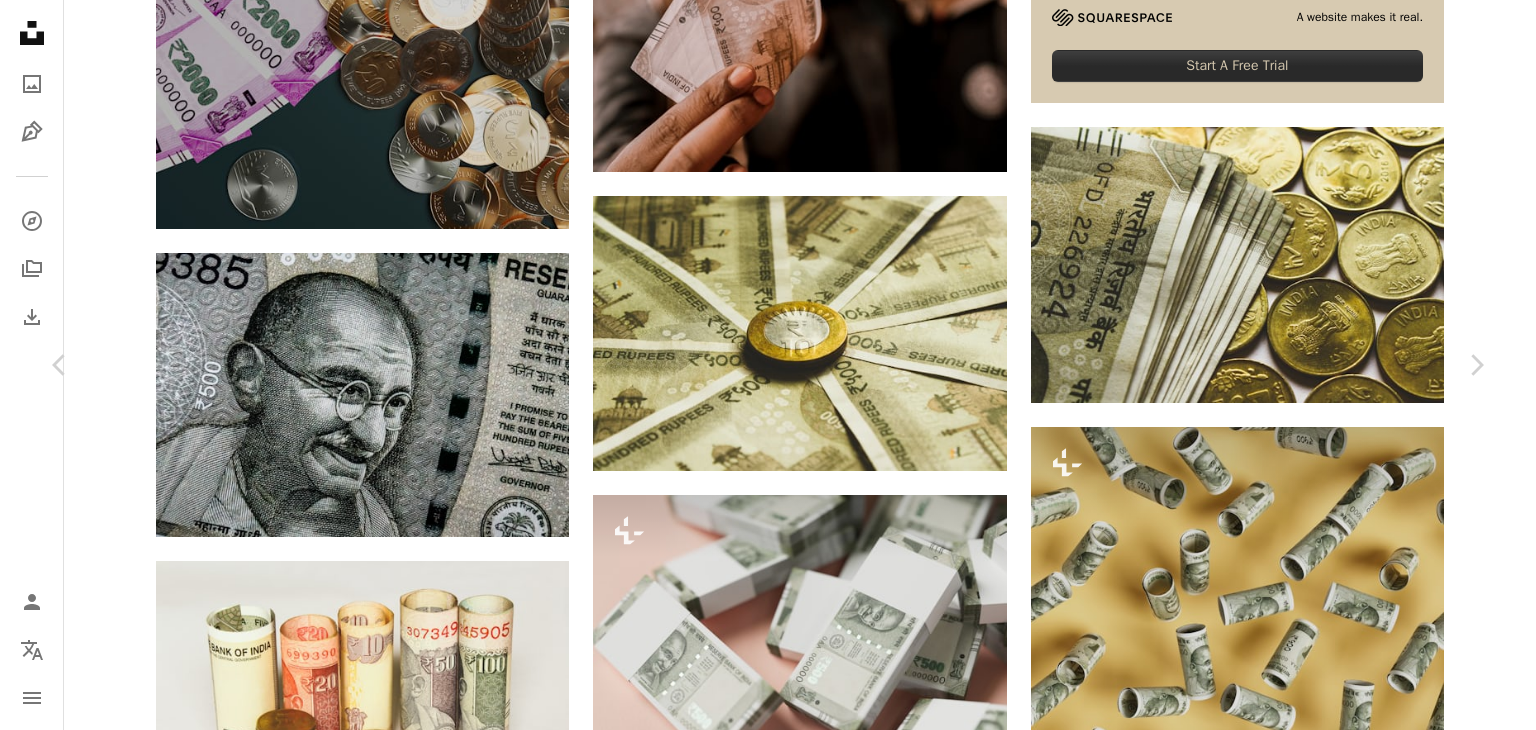 scroll, scrollTop: 1824, scrollLeft: 0, axis: vertical 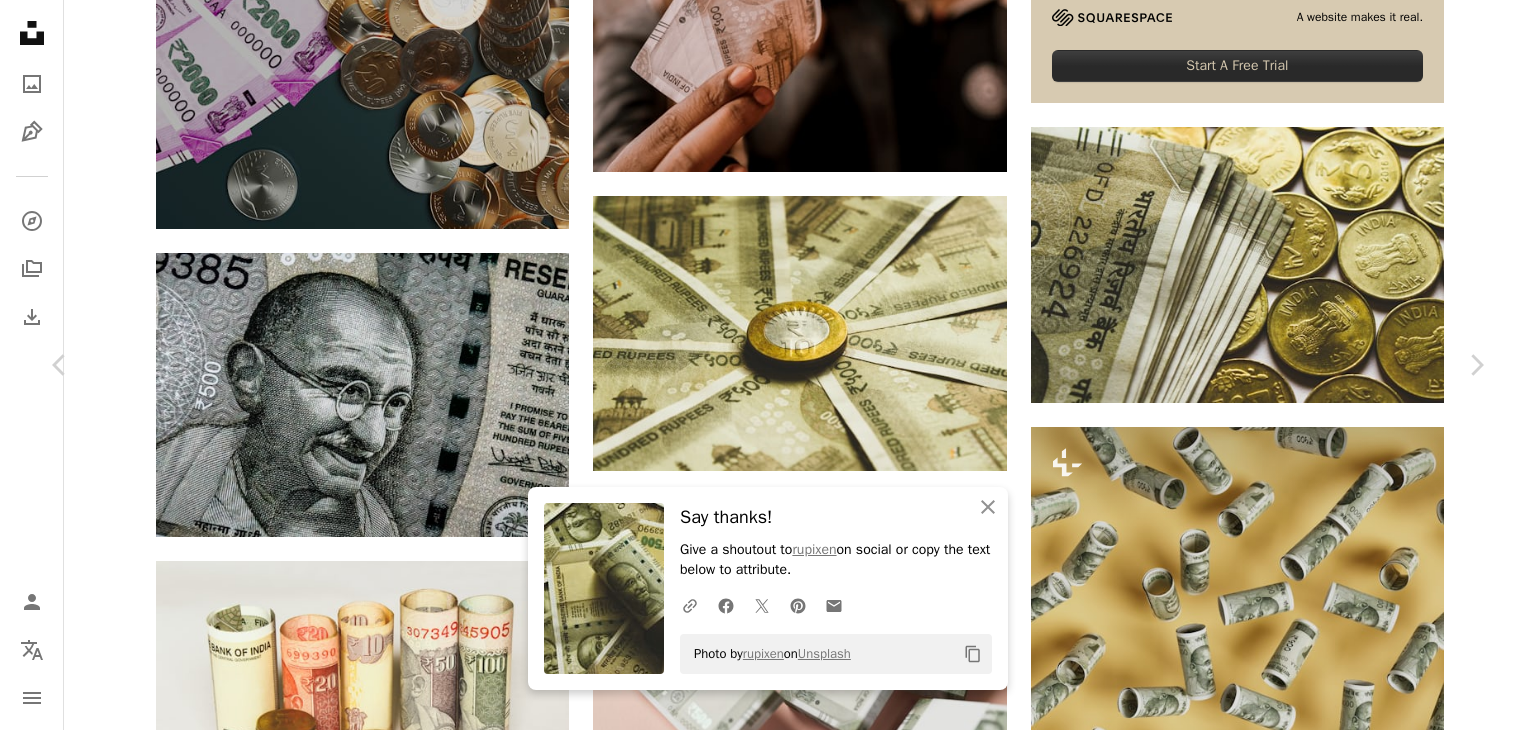click at bounding box center [918, 6495] 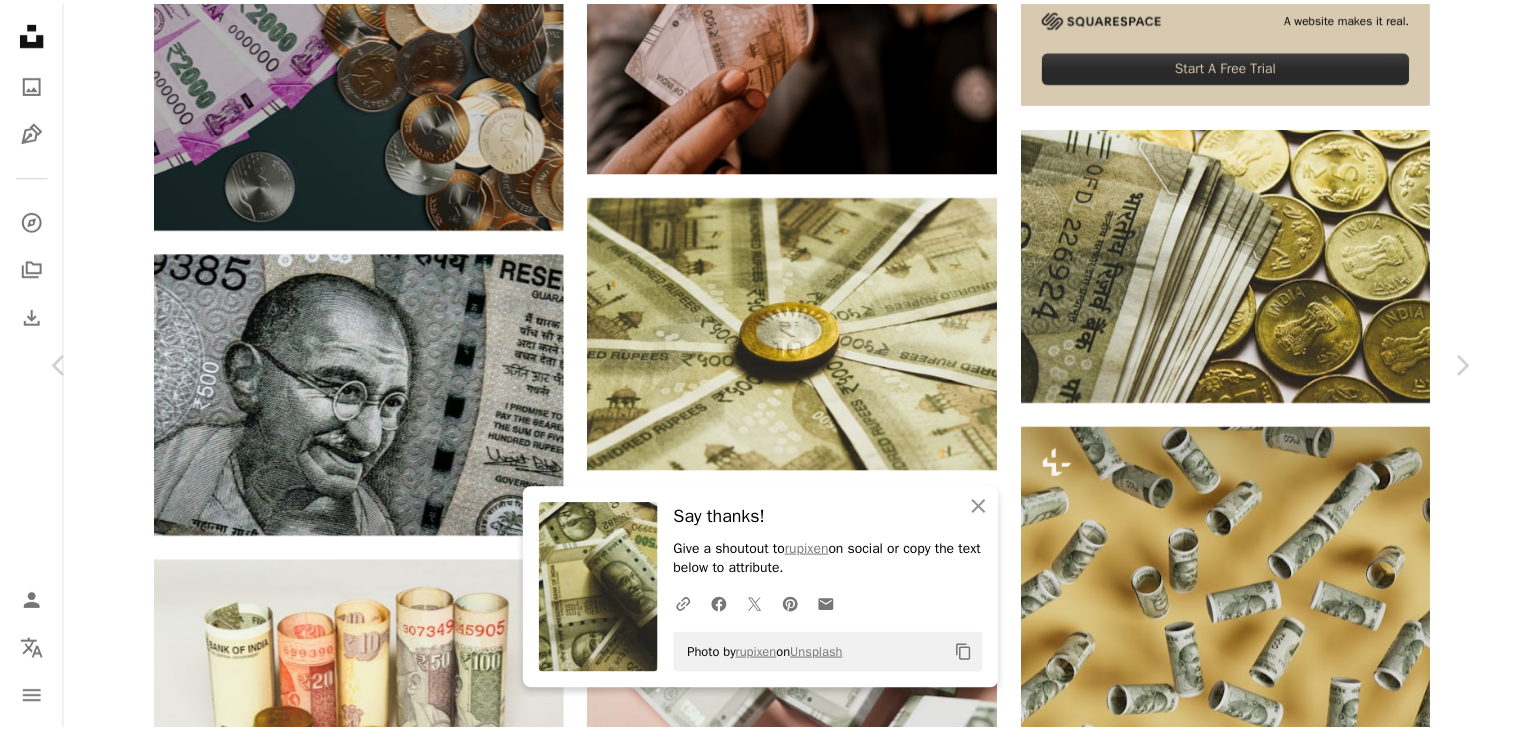 scroll, scrollTop: 0, scrollLeft: 0, axis: both 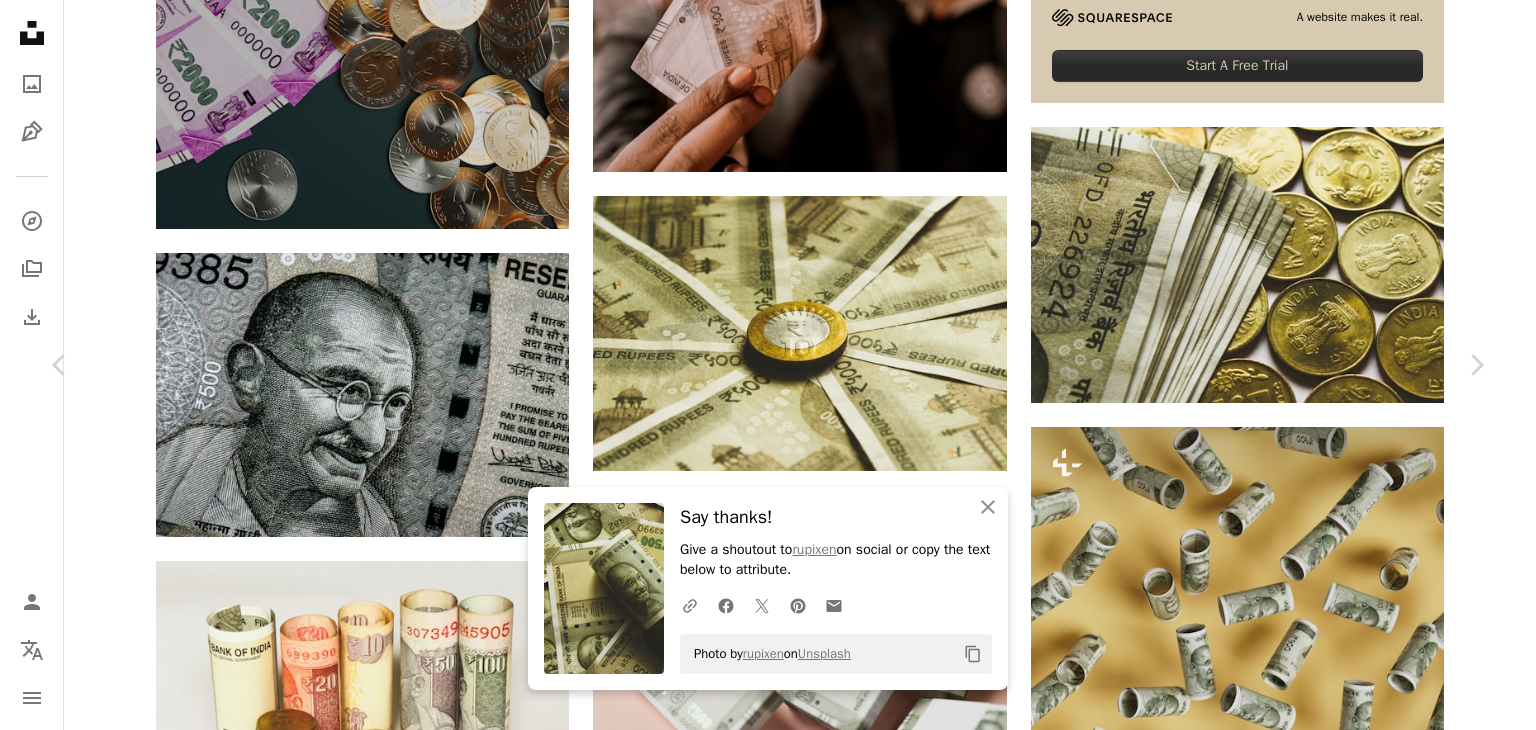 click on "An X shape" at bounding box center (20, 20) 